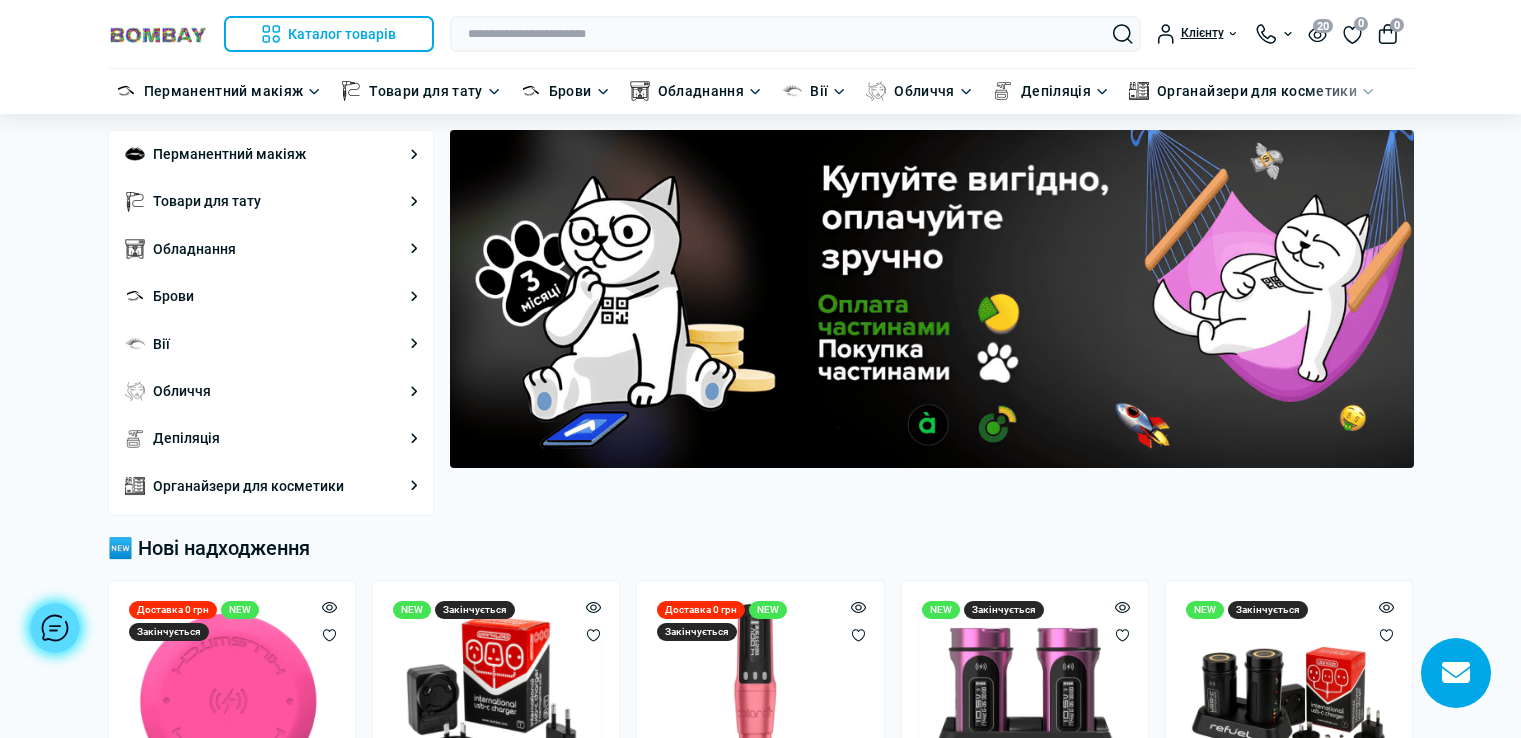 scroll, scrollTop: 0, scrollLeft: 0, axis: both 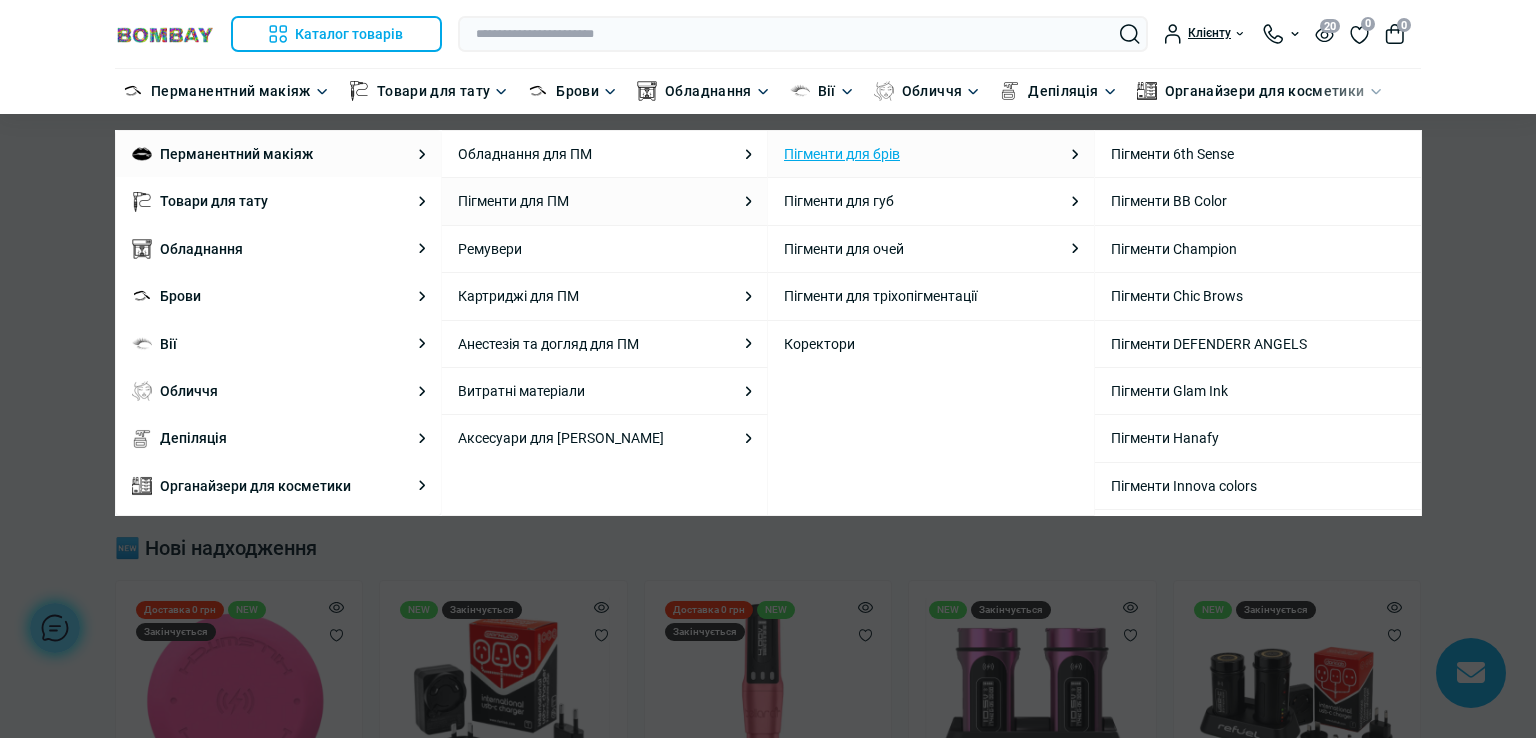 click on "Пігменти для брів" at bounding box center (842, 154) 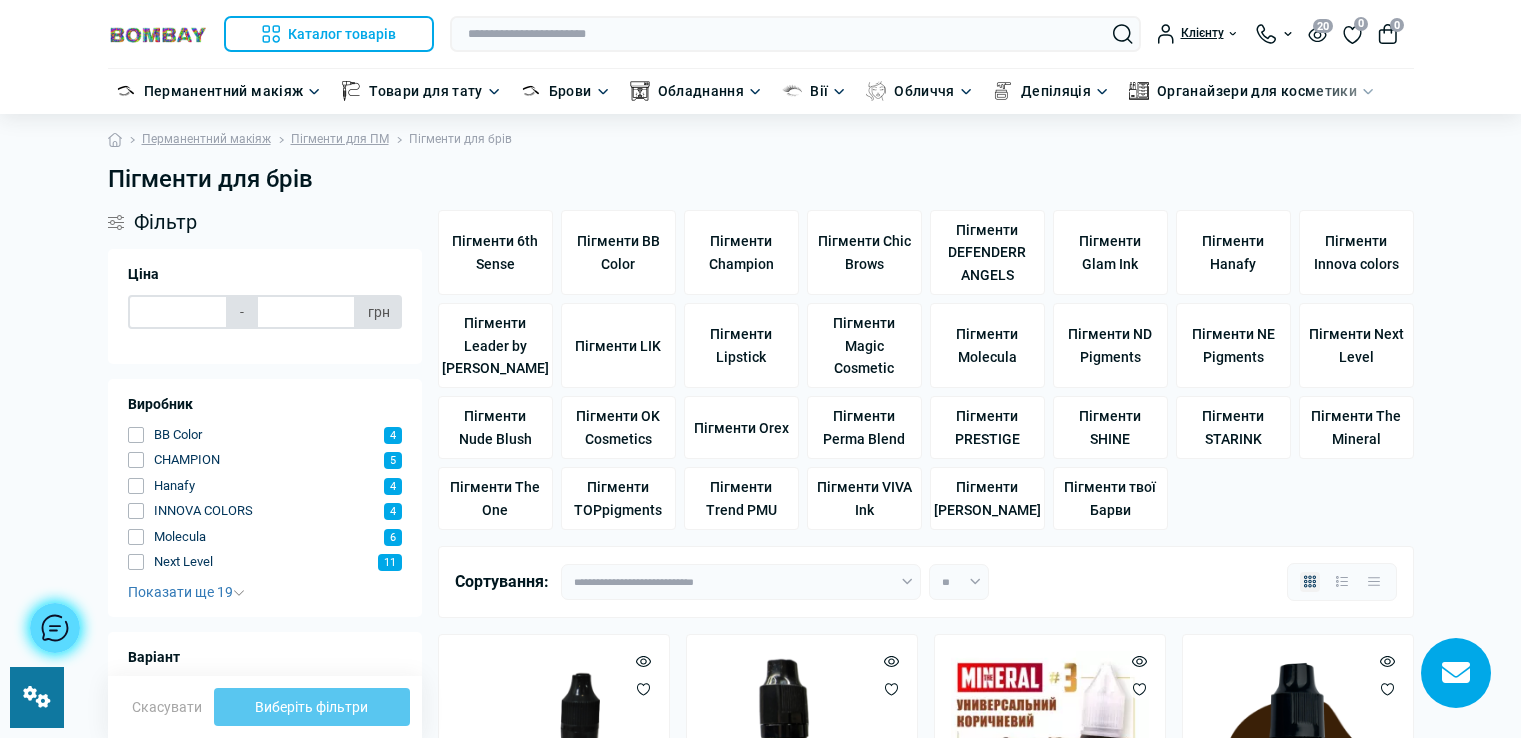 scroll, scrollTop: 0, scrollLeft: 0, axis: both 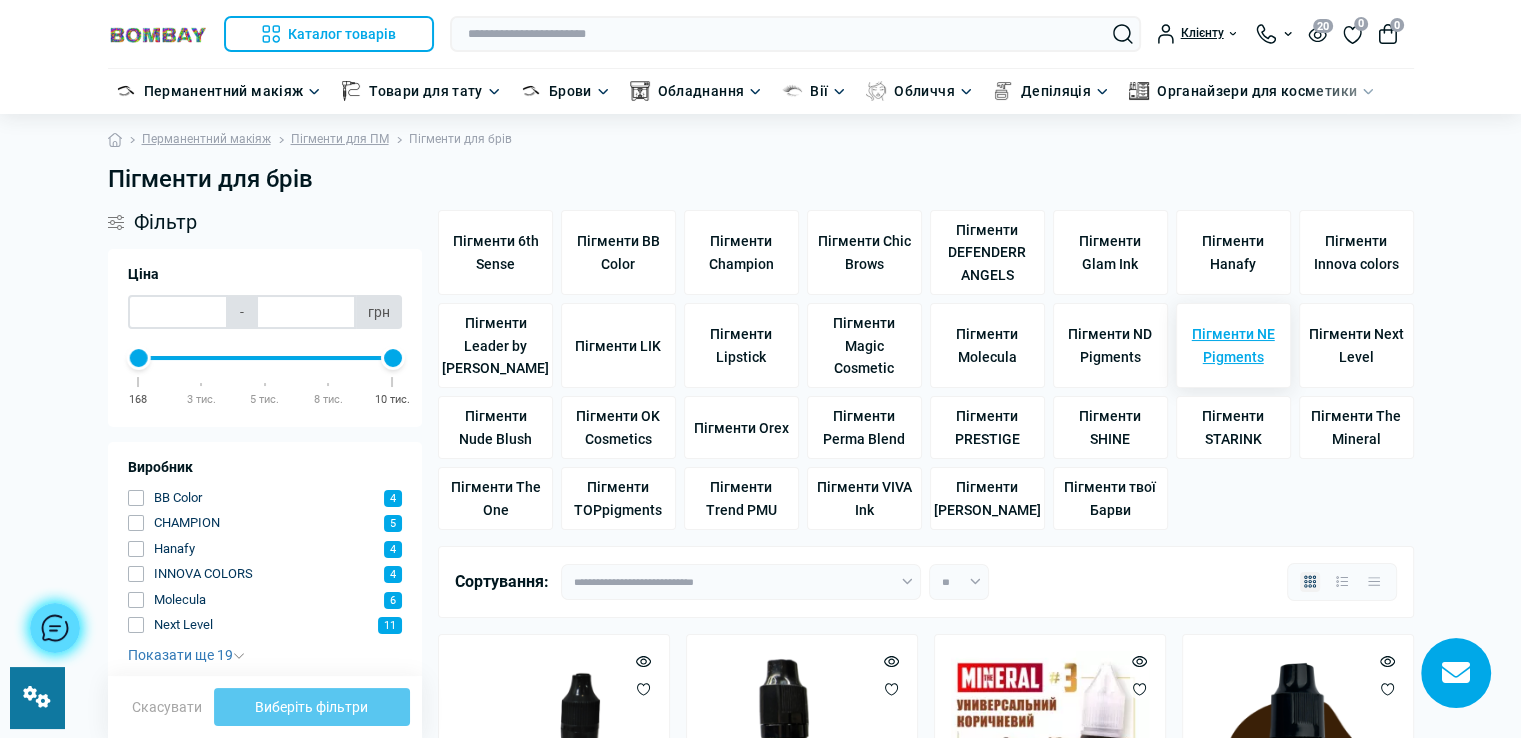 click on "Пігменти NE Pigments" at bounding box center (1233, 345) 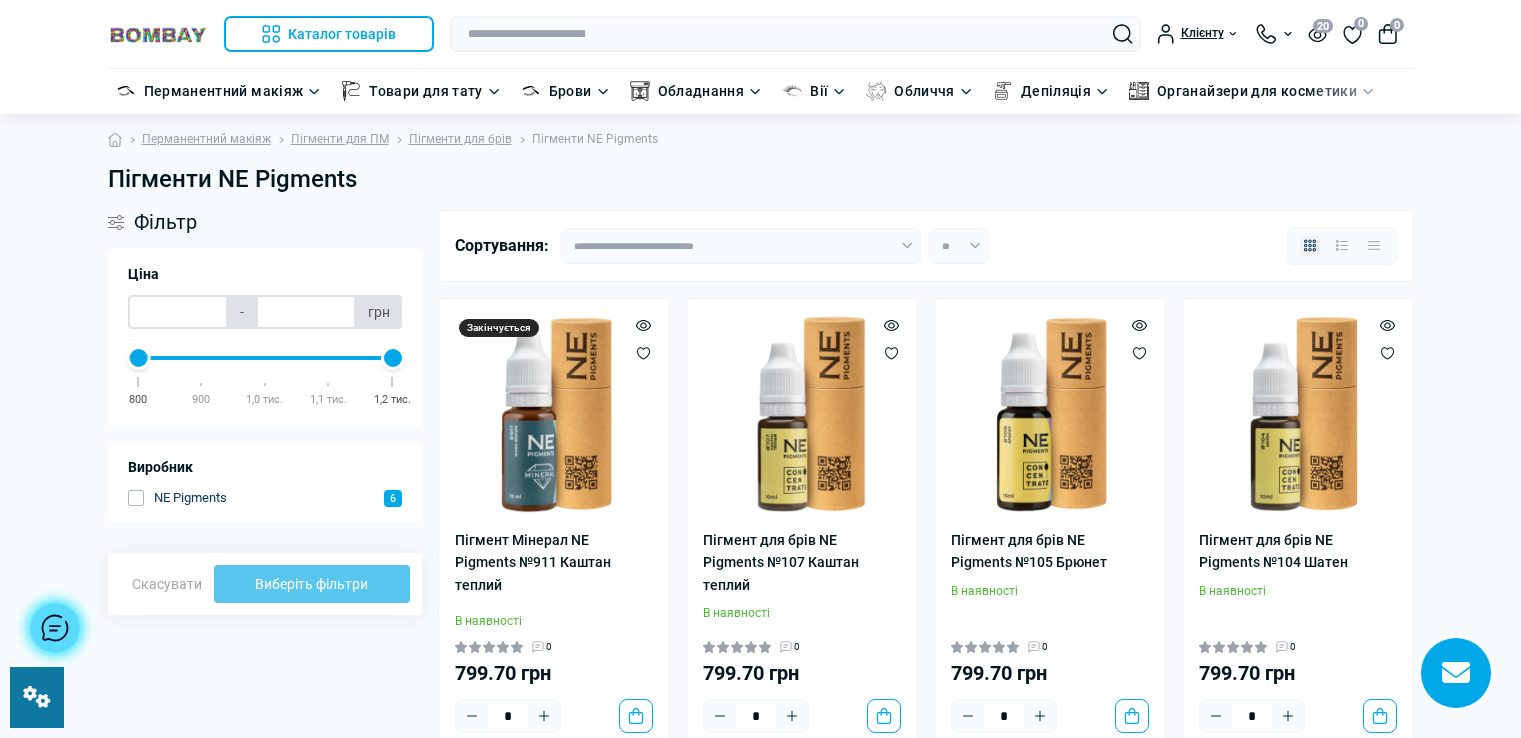 scroll, scrollTop: 0, scrollLeft: 0, axis: both 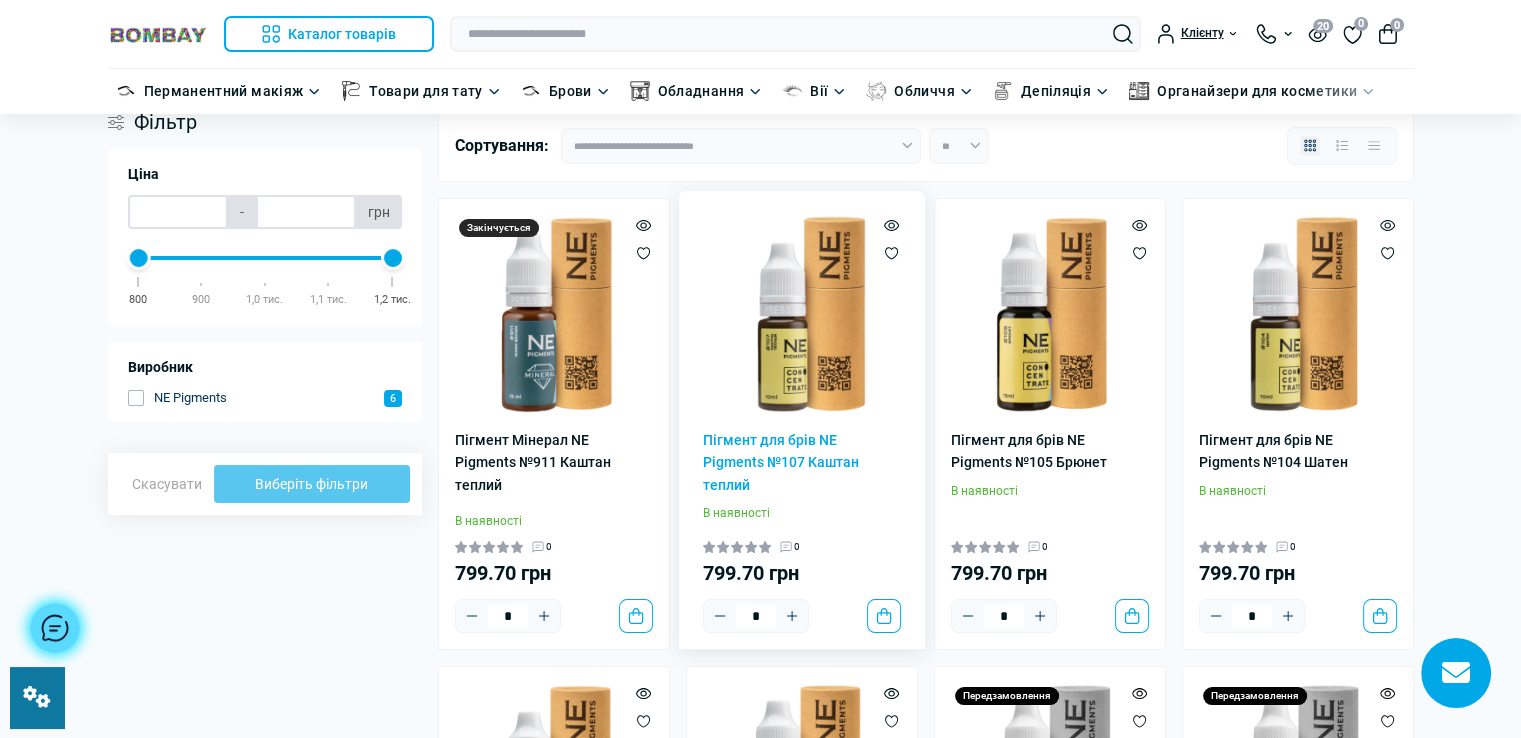 click at bounding box center (802, 314) 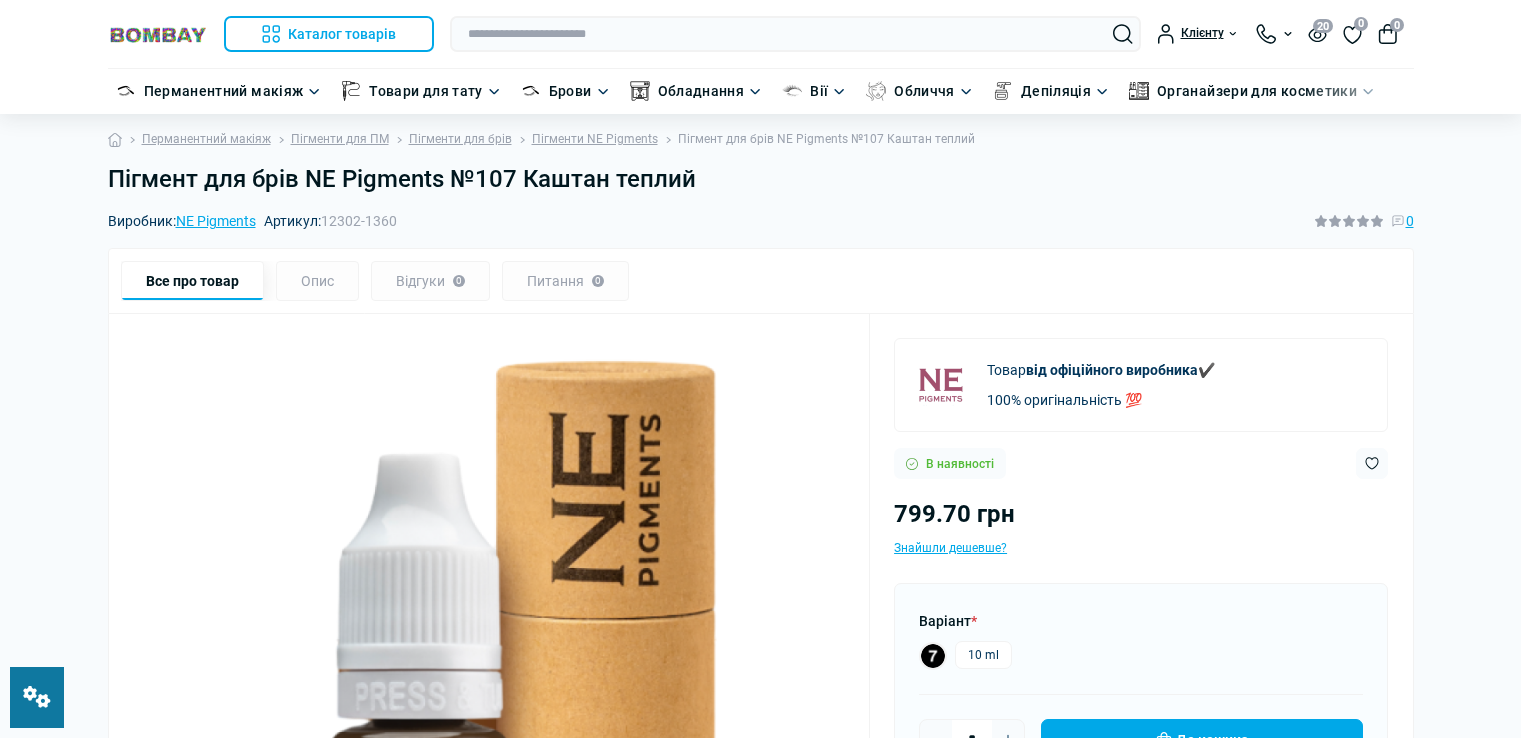scroll, scrollTop: 0, scrollLeft: 0, axis: both 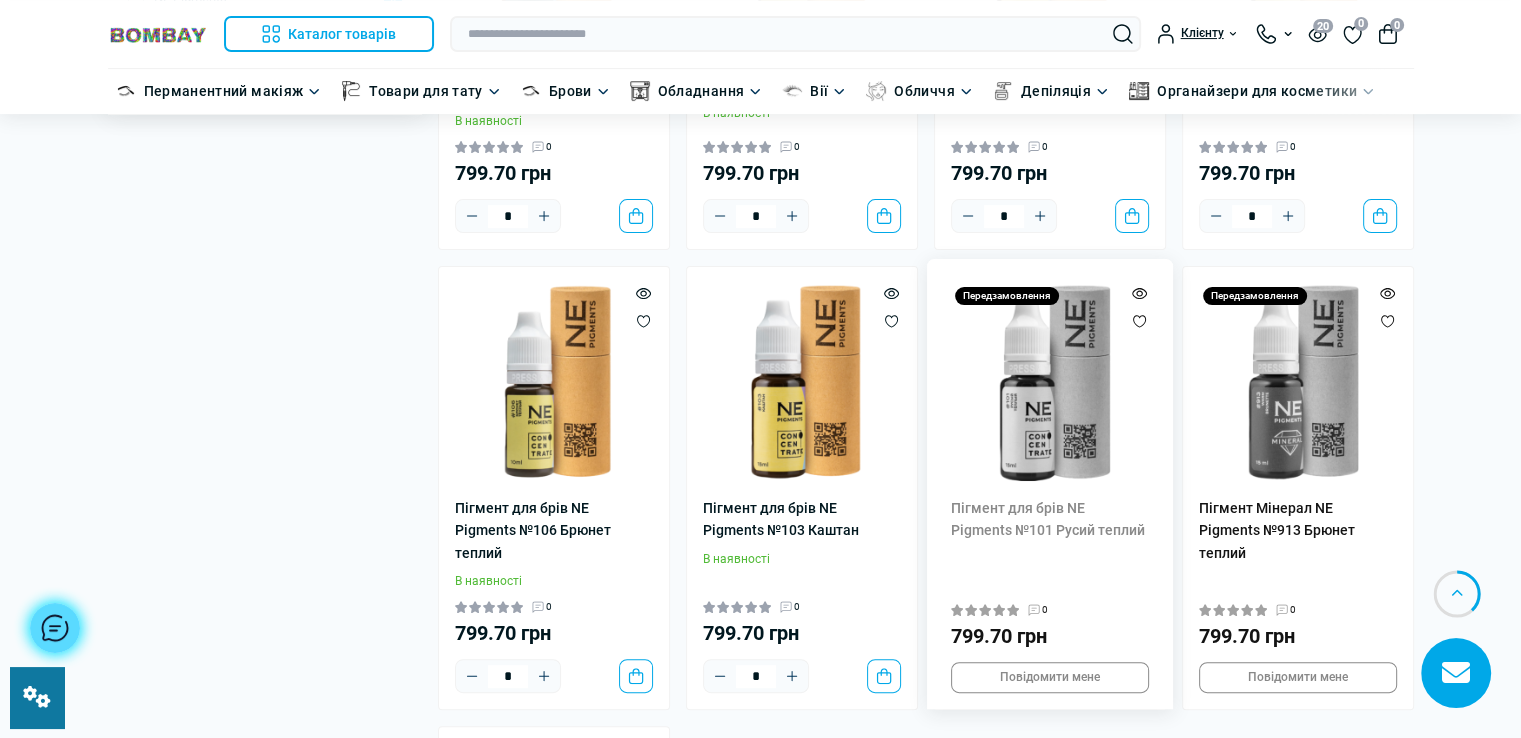 click at bounding box center [1050, 382] 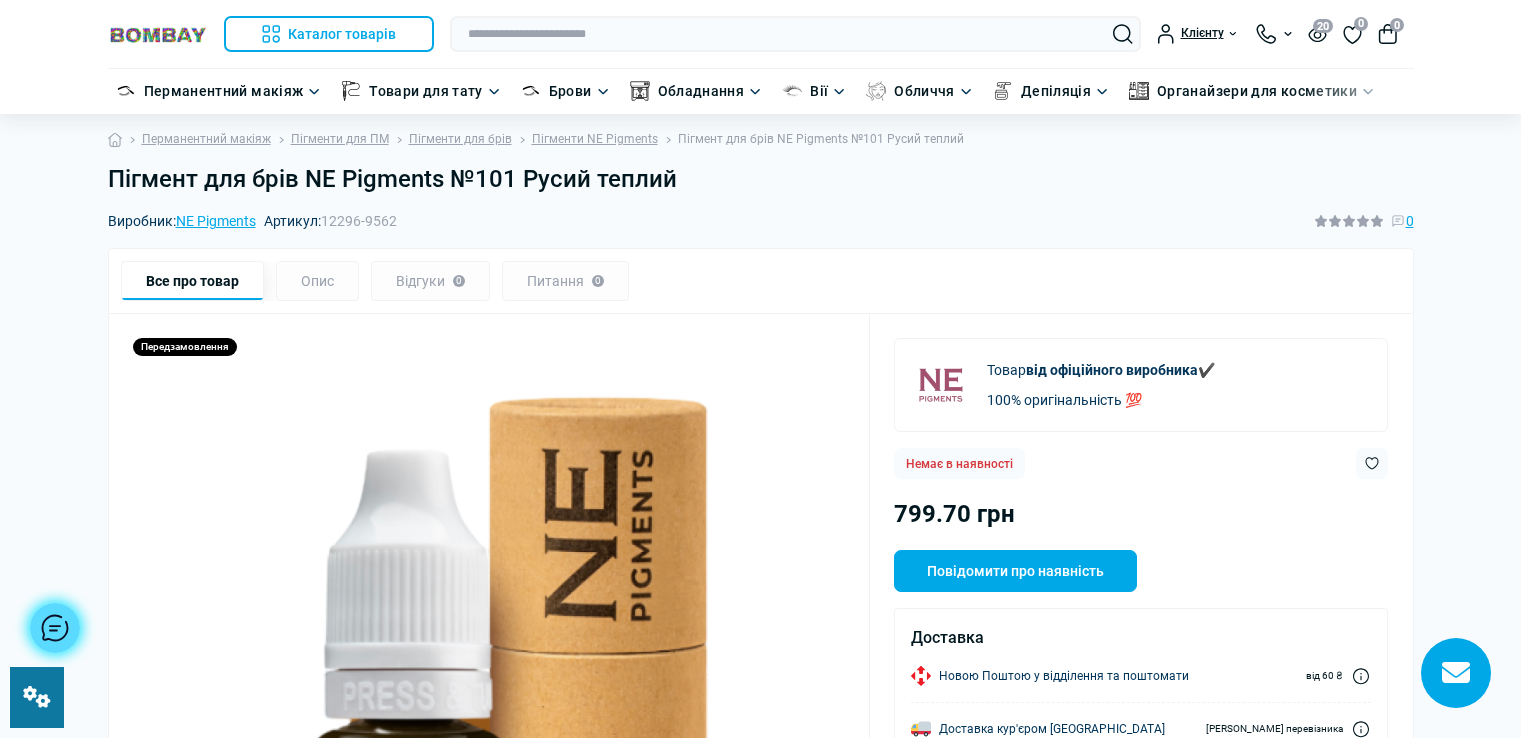 scroll, scrollTop: 0, scrollLeft: 0, axis: both 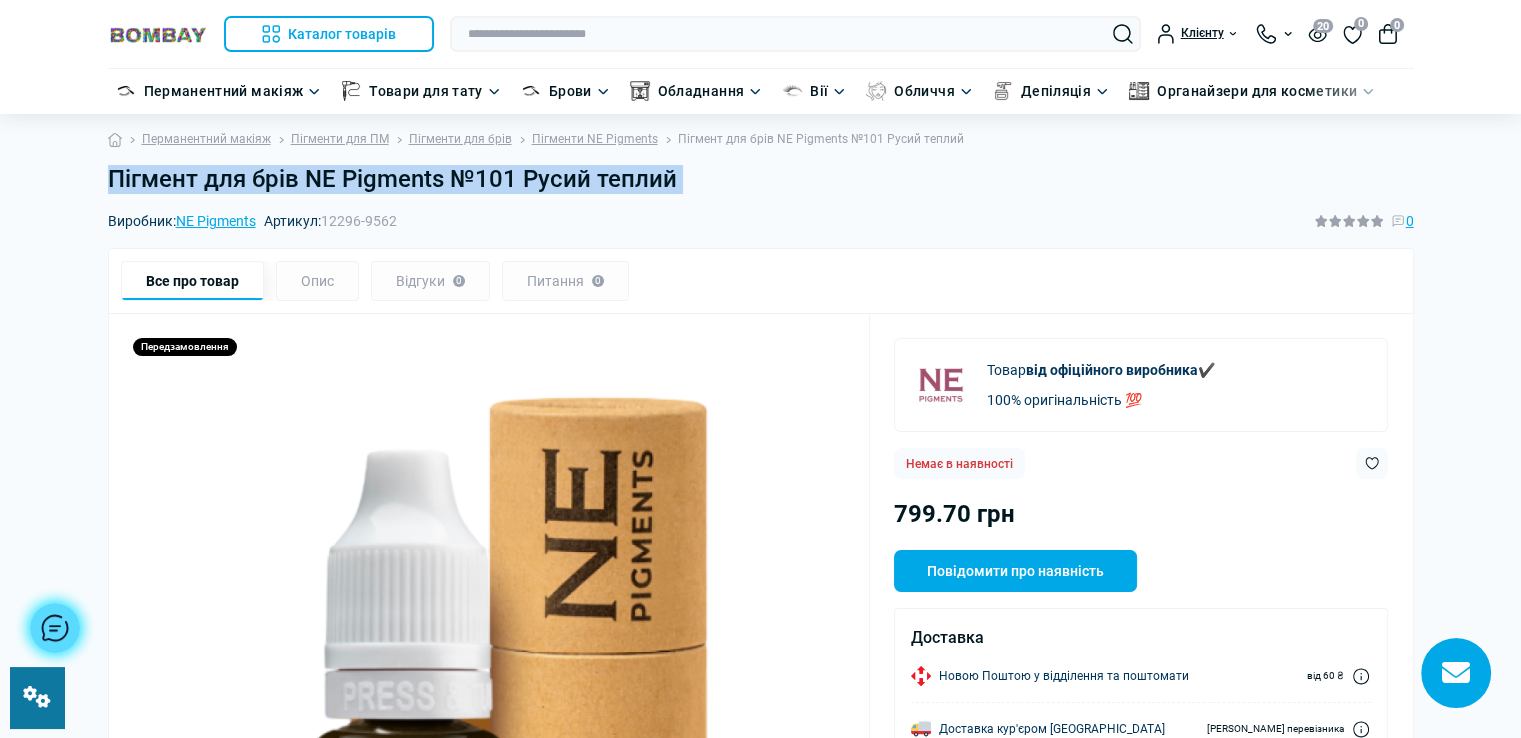 click at bounding box center [37, 697] 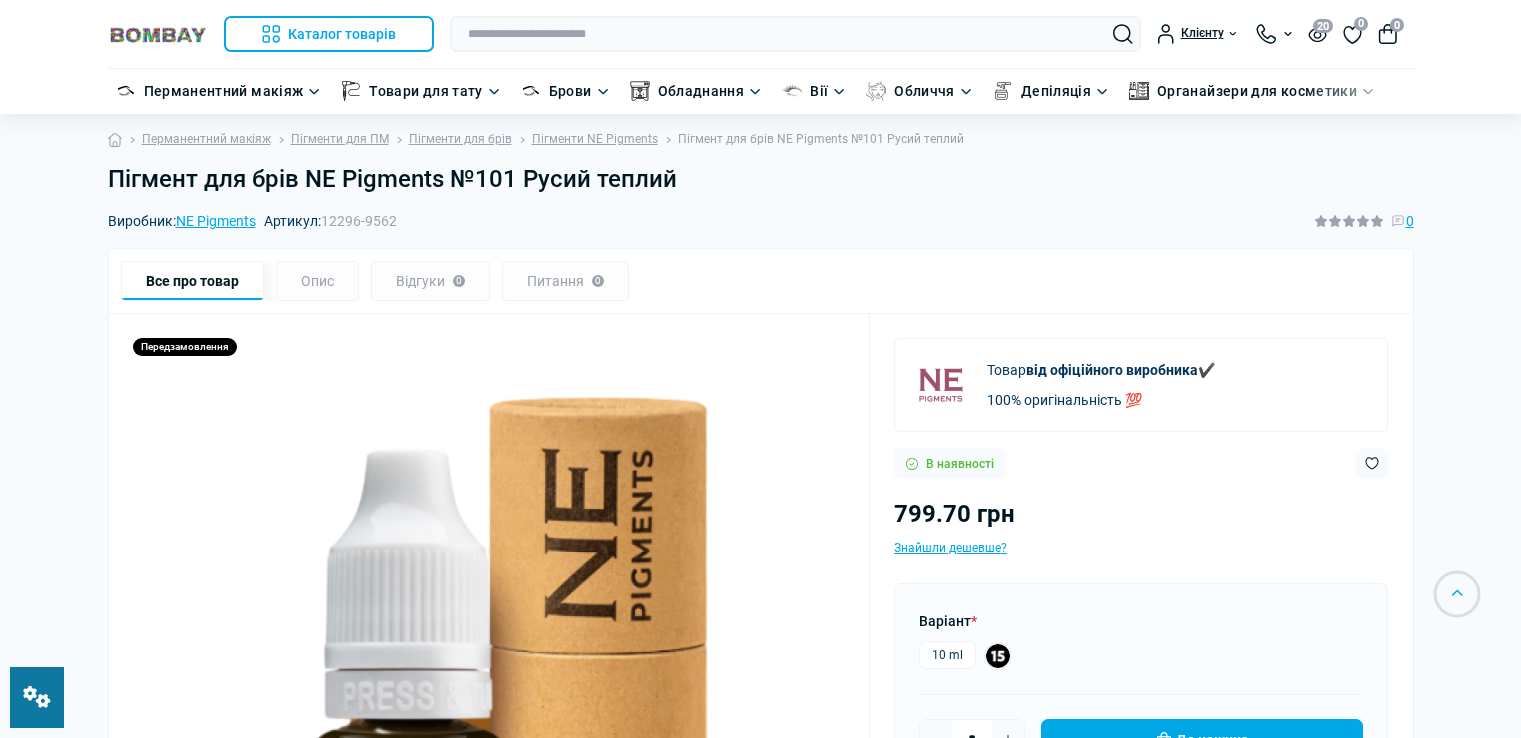 click on "10 ml" at bounding box center [947, 655] 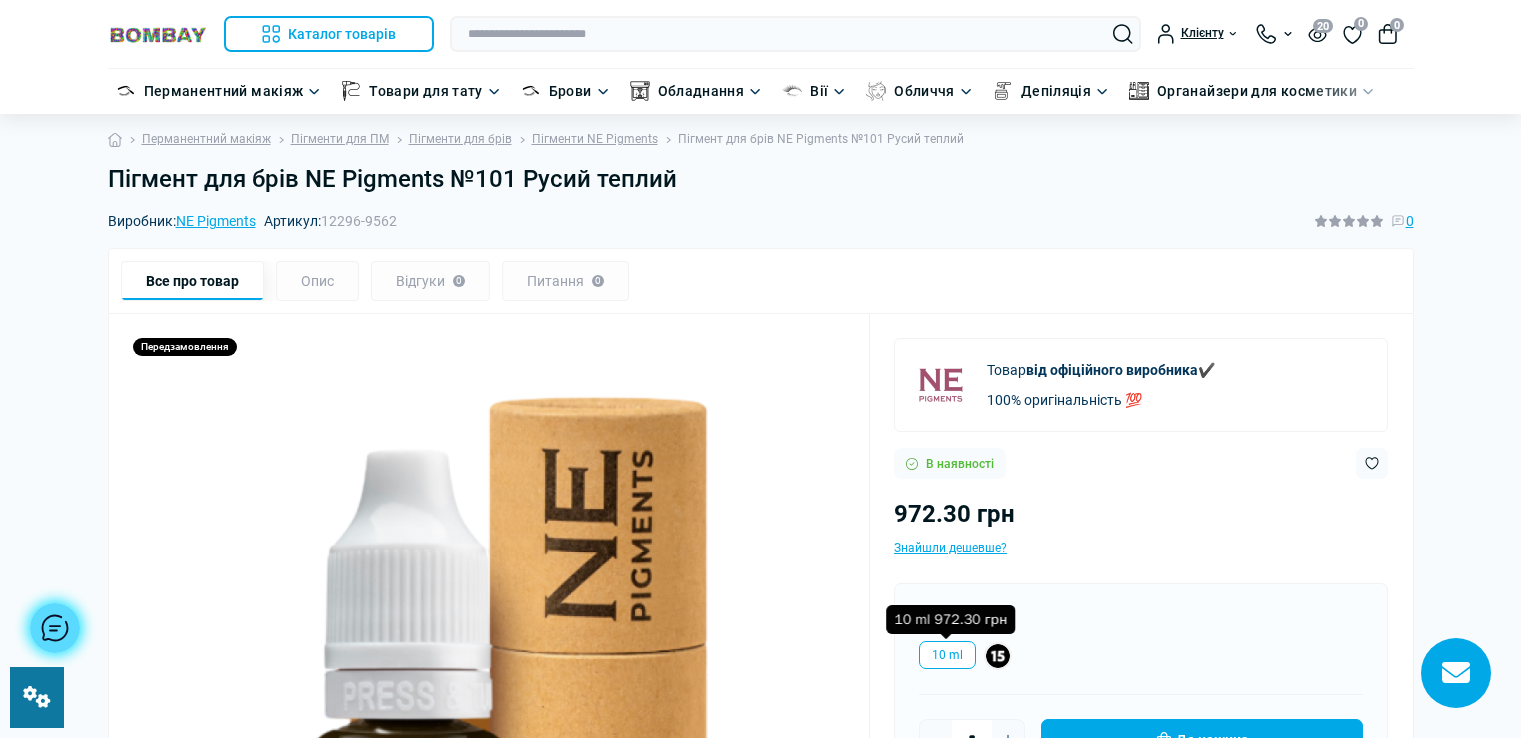 scroll, scrollTop: 0, scrollLeft: 0, axis: both 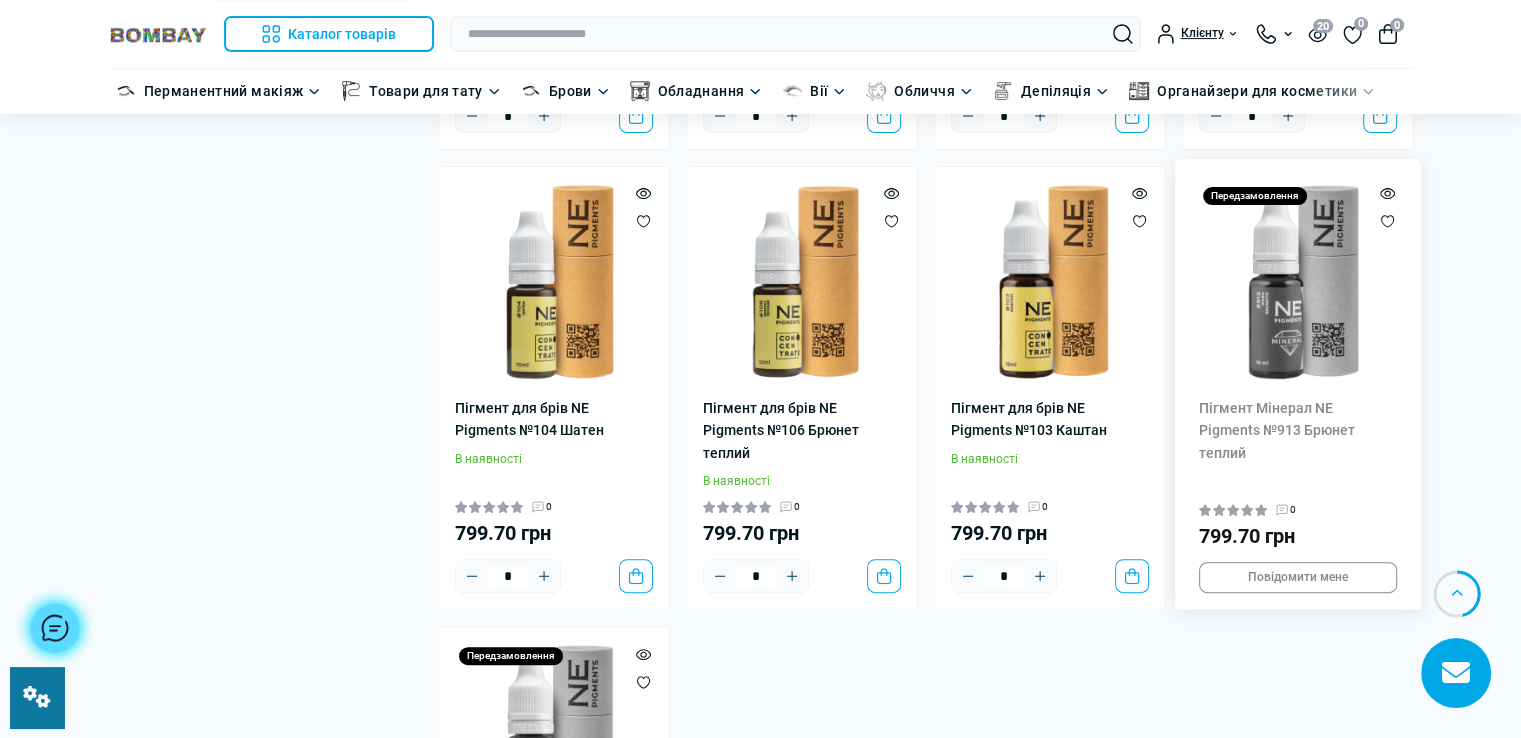 click at bounding box center [1298, 282] 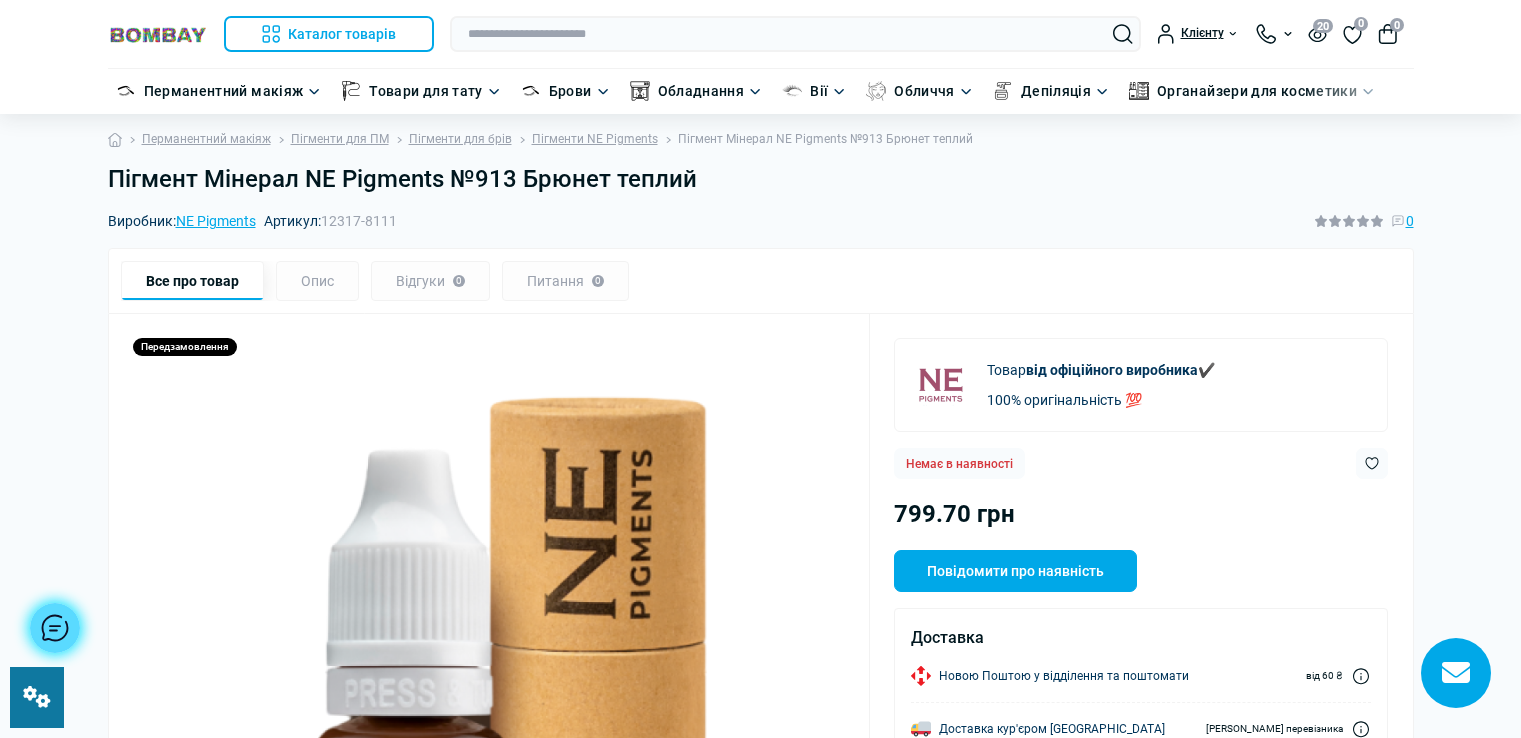 scroll, scrollTop: 0, scrollLeft: 0, axis: both 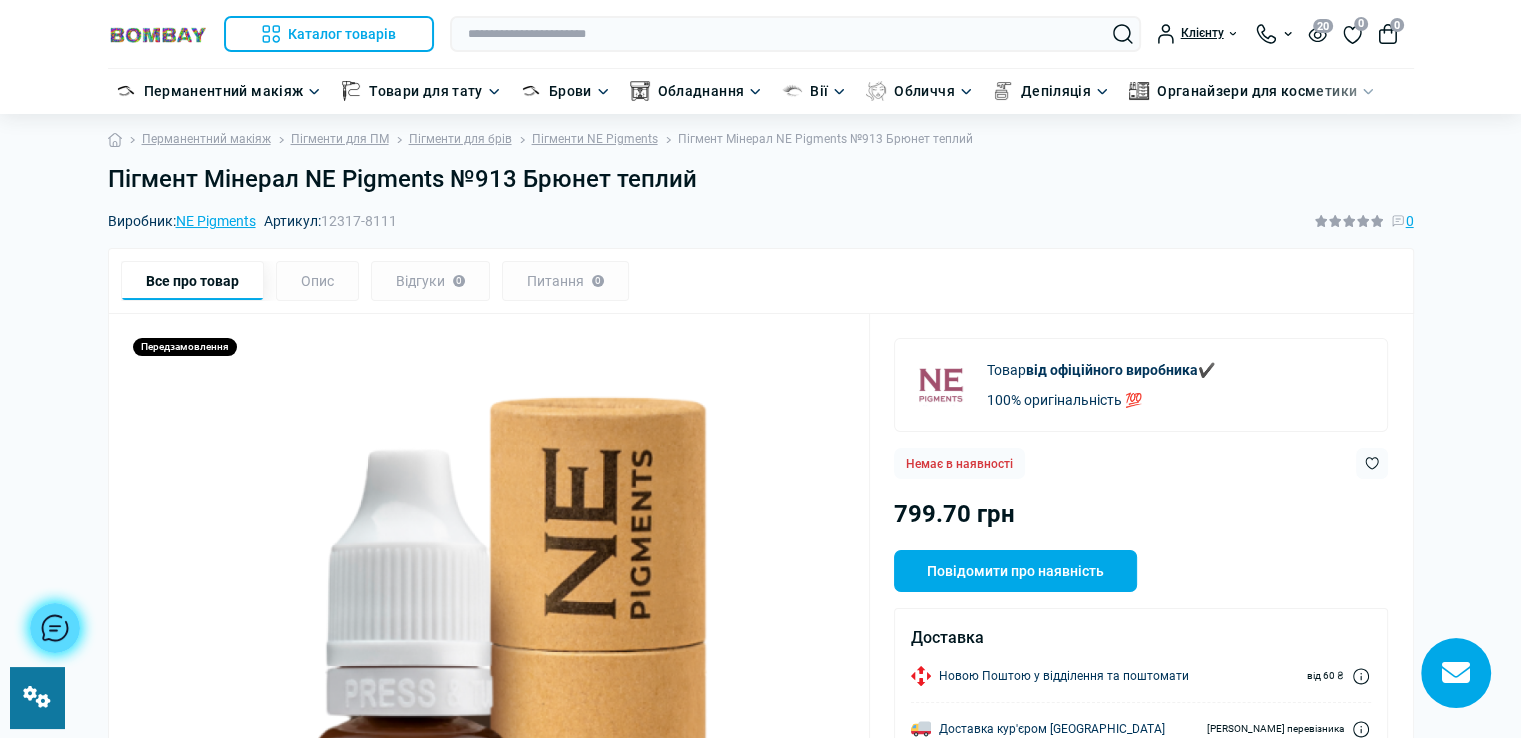 click on "Пігмент Мінерал NE Pigments №913 Брюнет теплий" at bounding box center [761, 179] 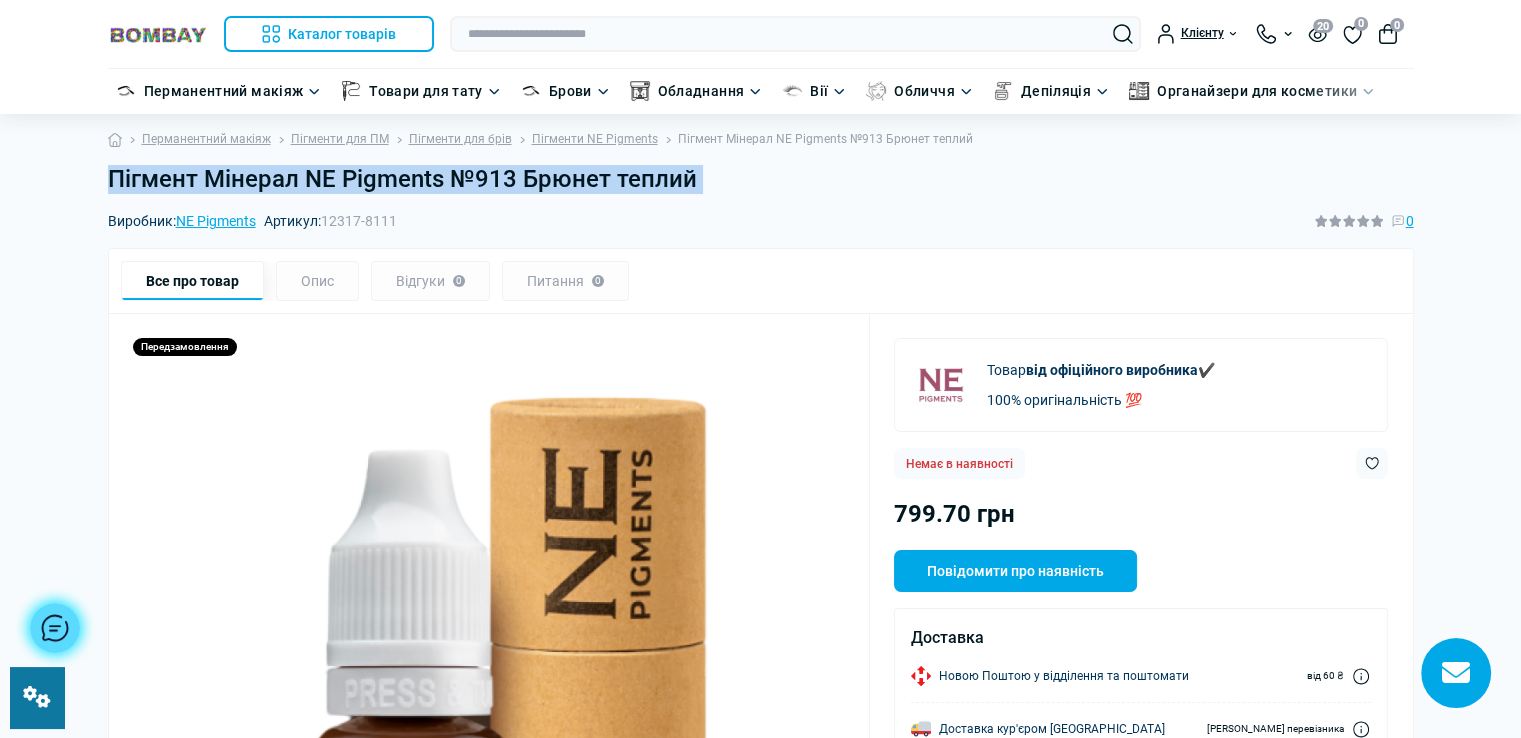 click on "Пігмент Мінерал NE Pigments №913 Брюнет теплий" at bounding box center (761, 179) 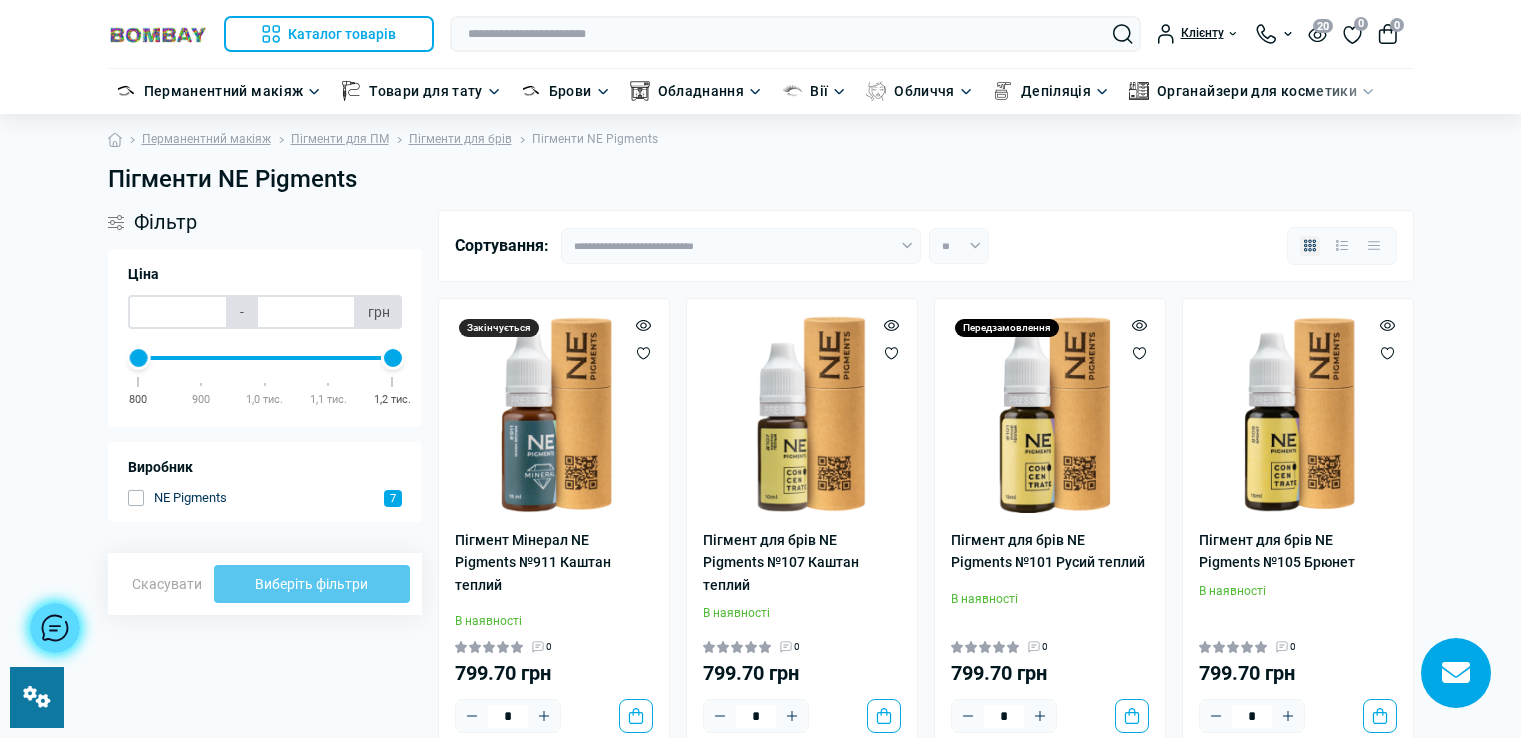 scroll, scrollTop: 600, scrollLeft: 0, axis: vertical 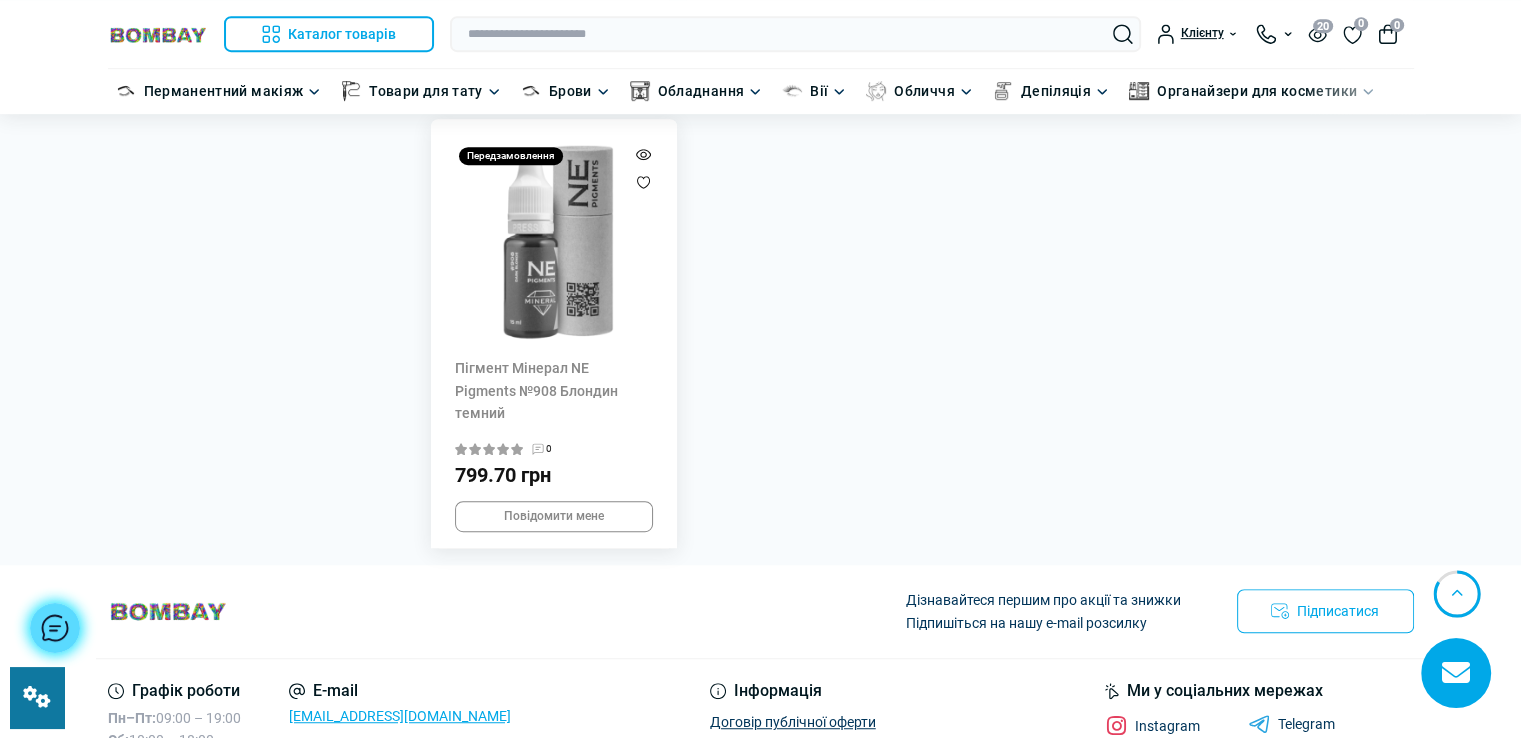click at bounding box center [554, 242] 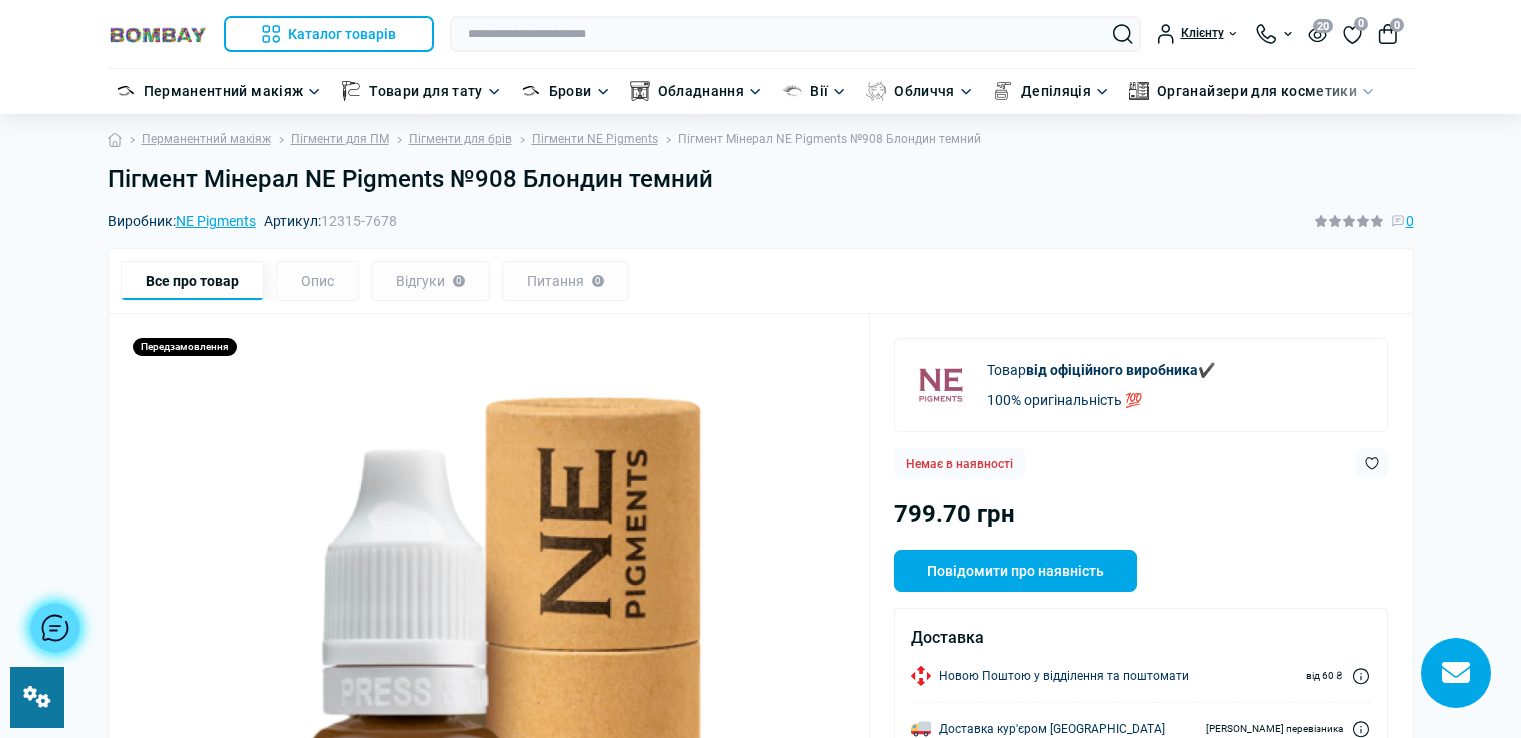 scroll, scrollTop: 0, scrollLeft: 0, axis: both 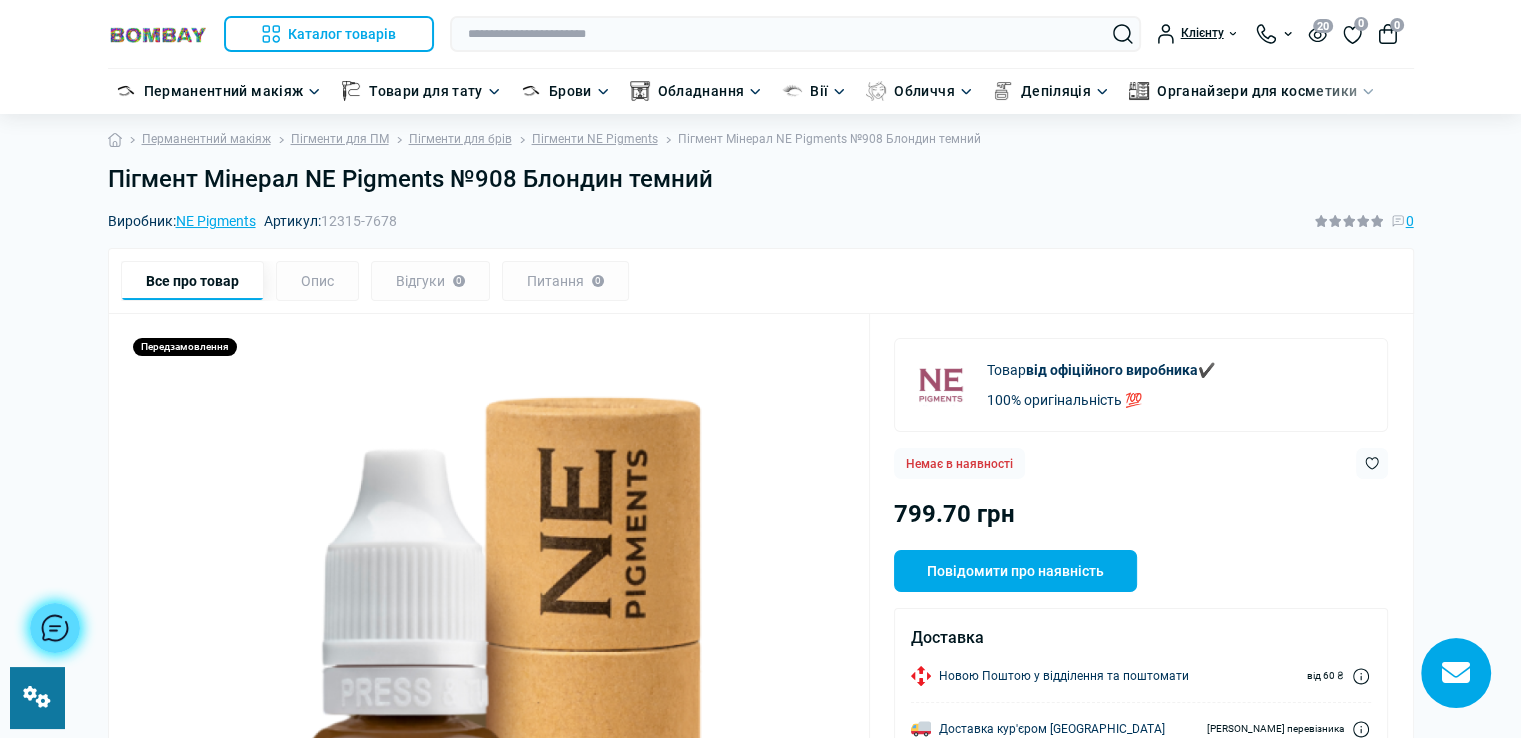 click on "Пігмент Мінерал NE Pigments №908 Блондин темний" at bounding box center [761, 179] 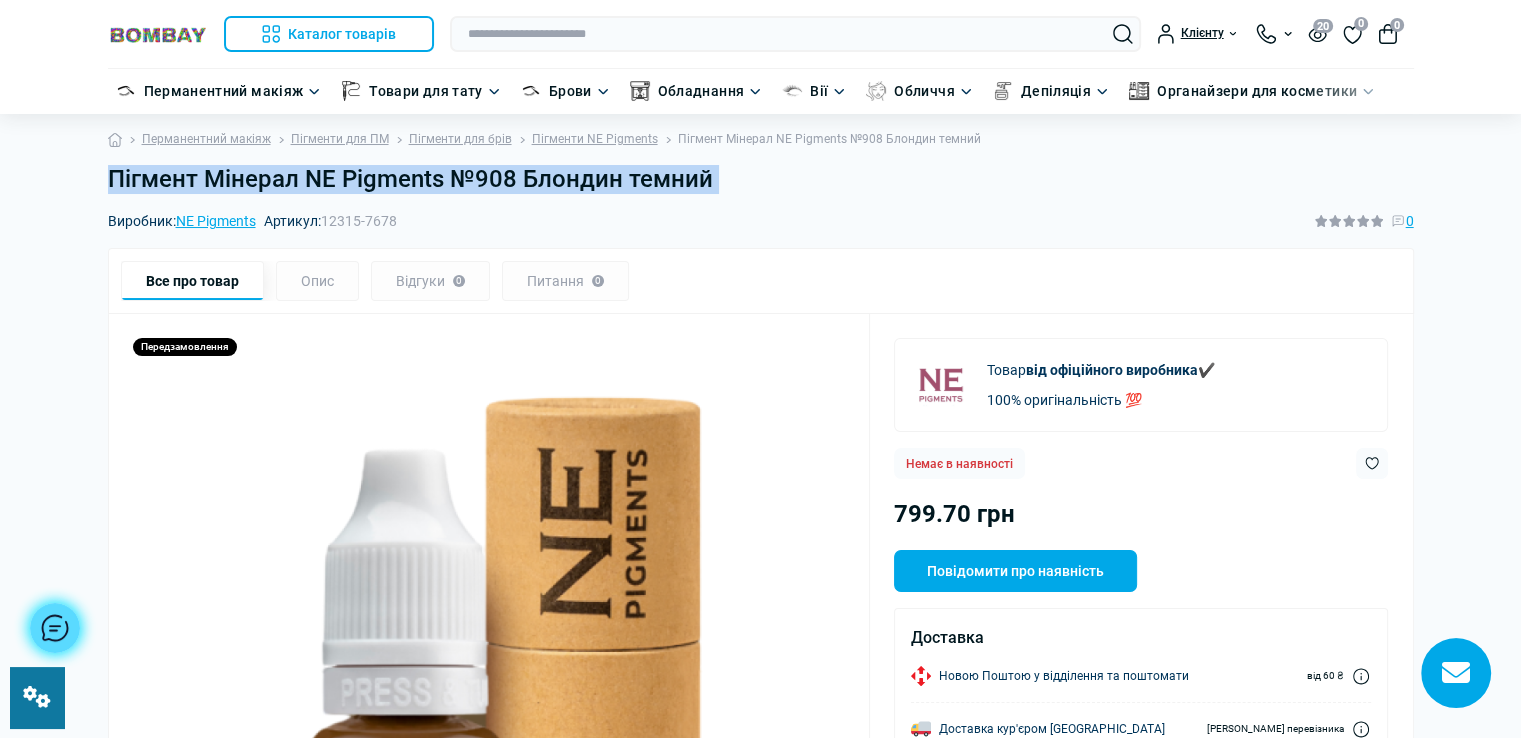 click on "Пігмент Мінерал NE Pigments №908 Блондин темний" at bounding box center (761, 179) 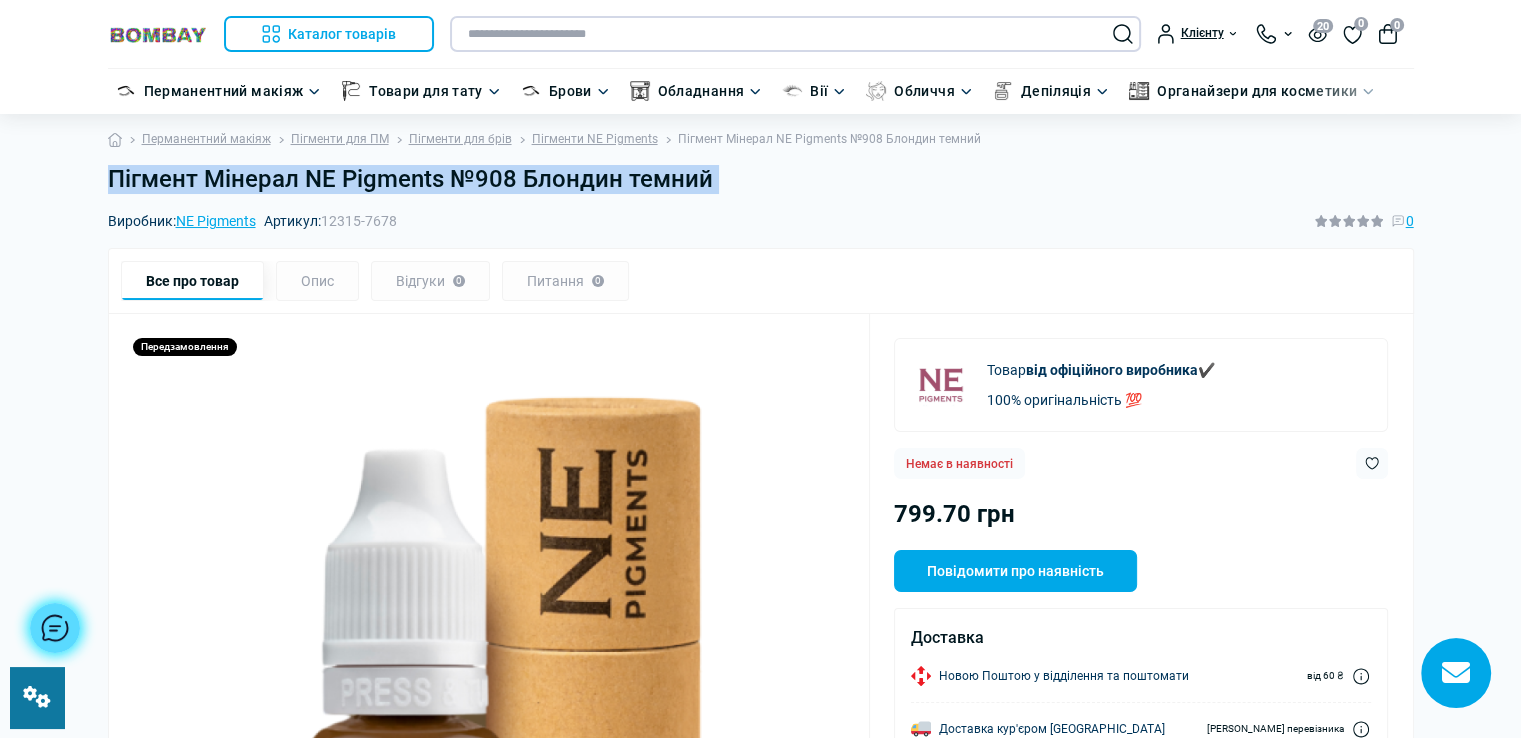 click at bounding box center (795, 34) 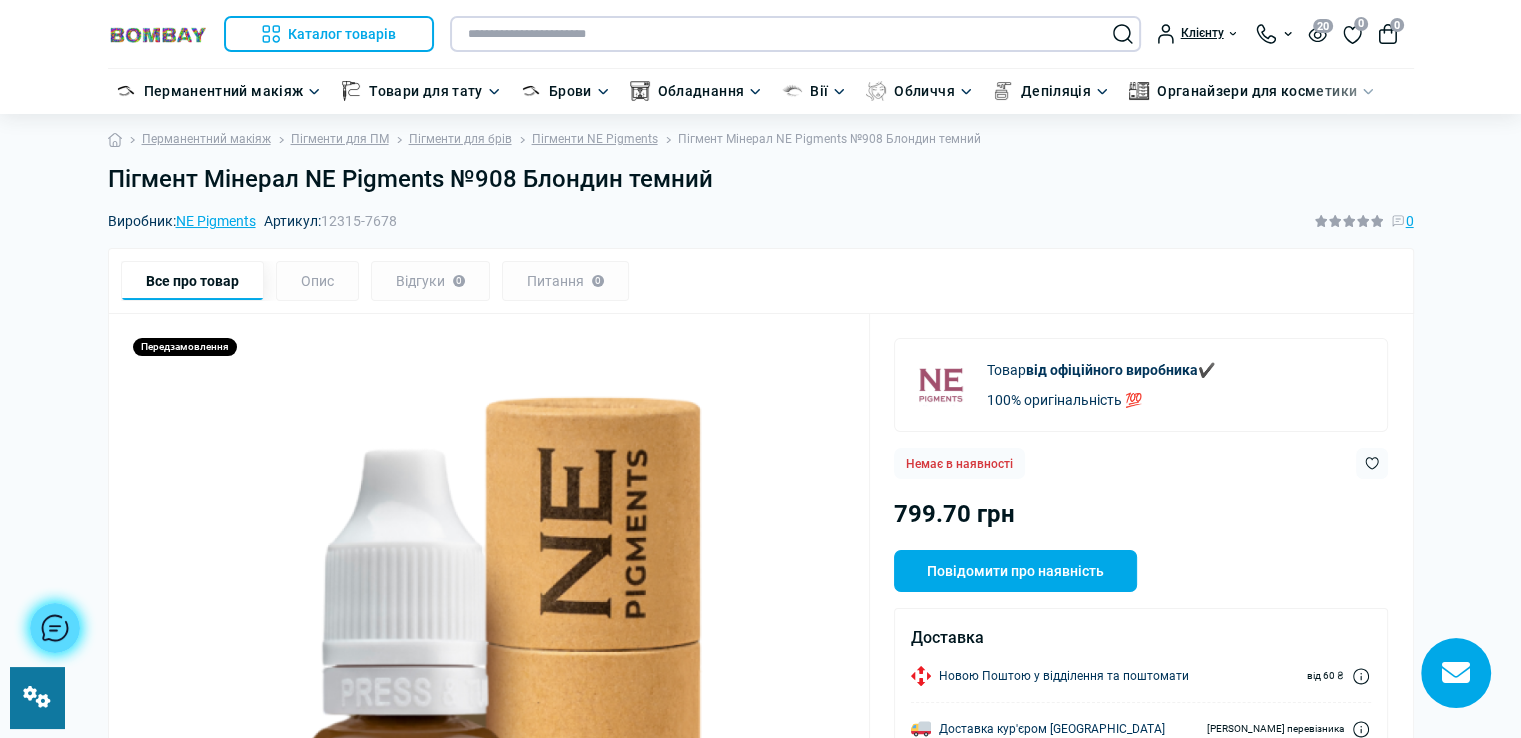 type on "*" 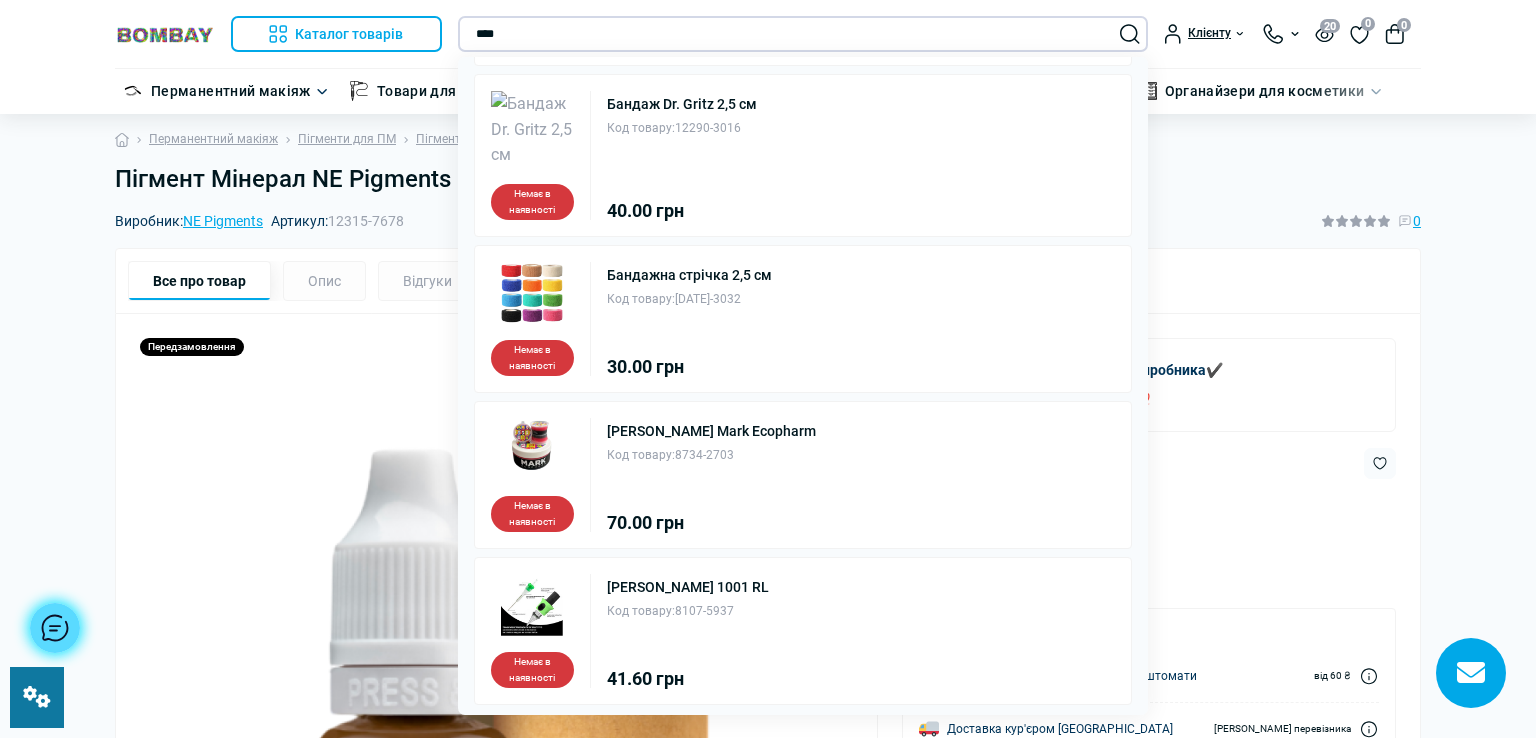 scroll, scrollTop: 732, scrollLeft: 0, axis: vertical 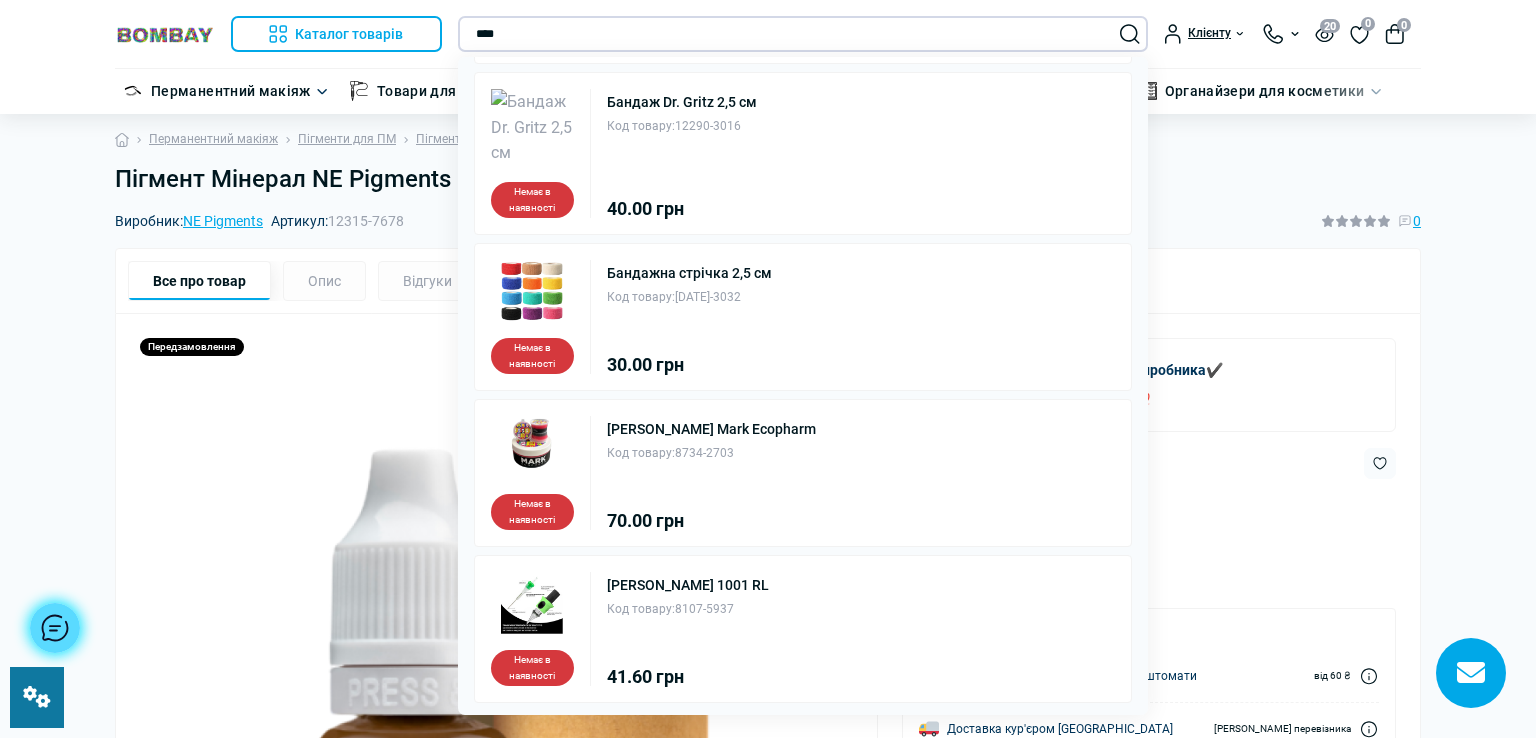 type on "******" 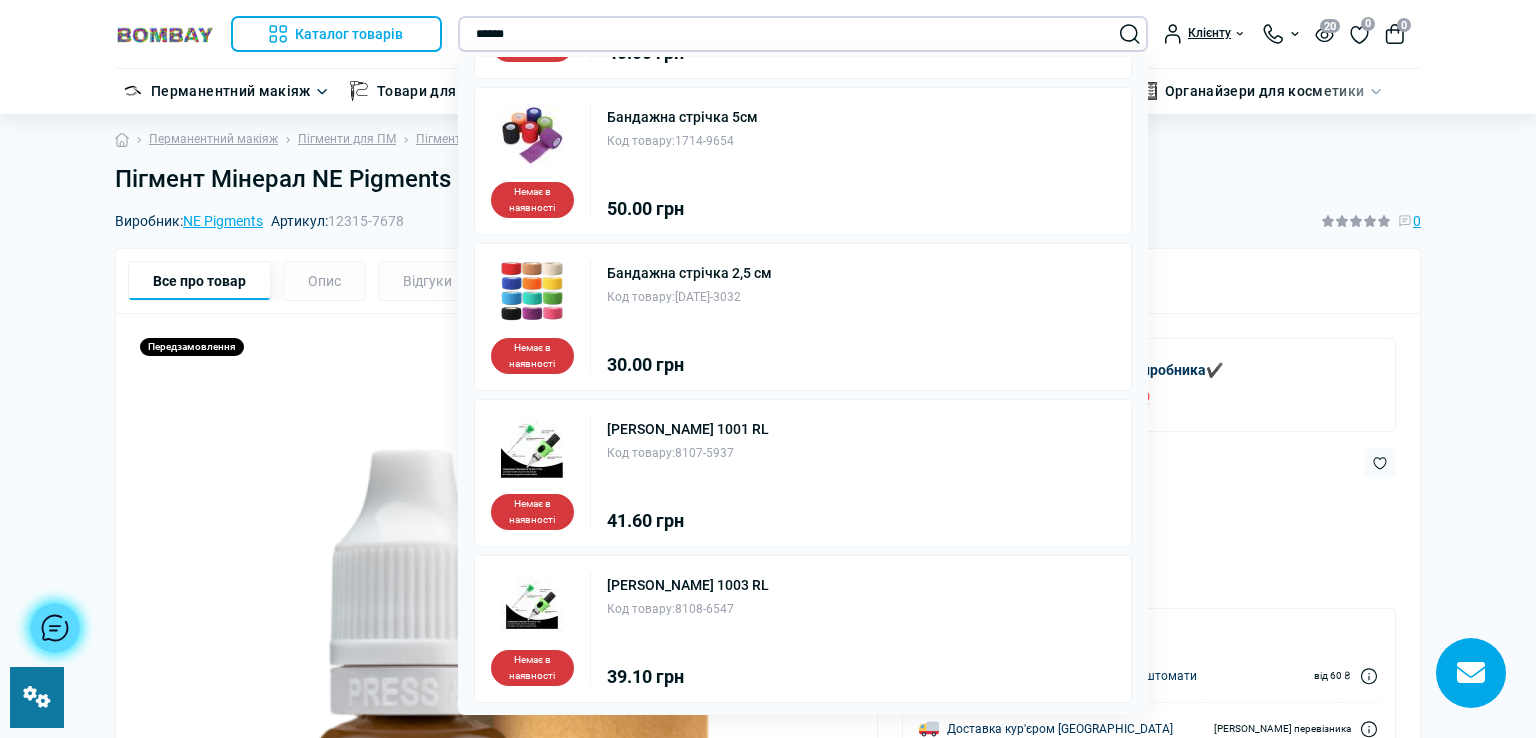scroll, scrollTop: 432, scrollLeft: 0, axis: vertical 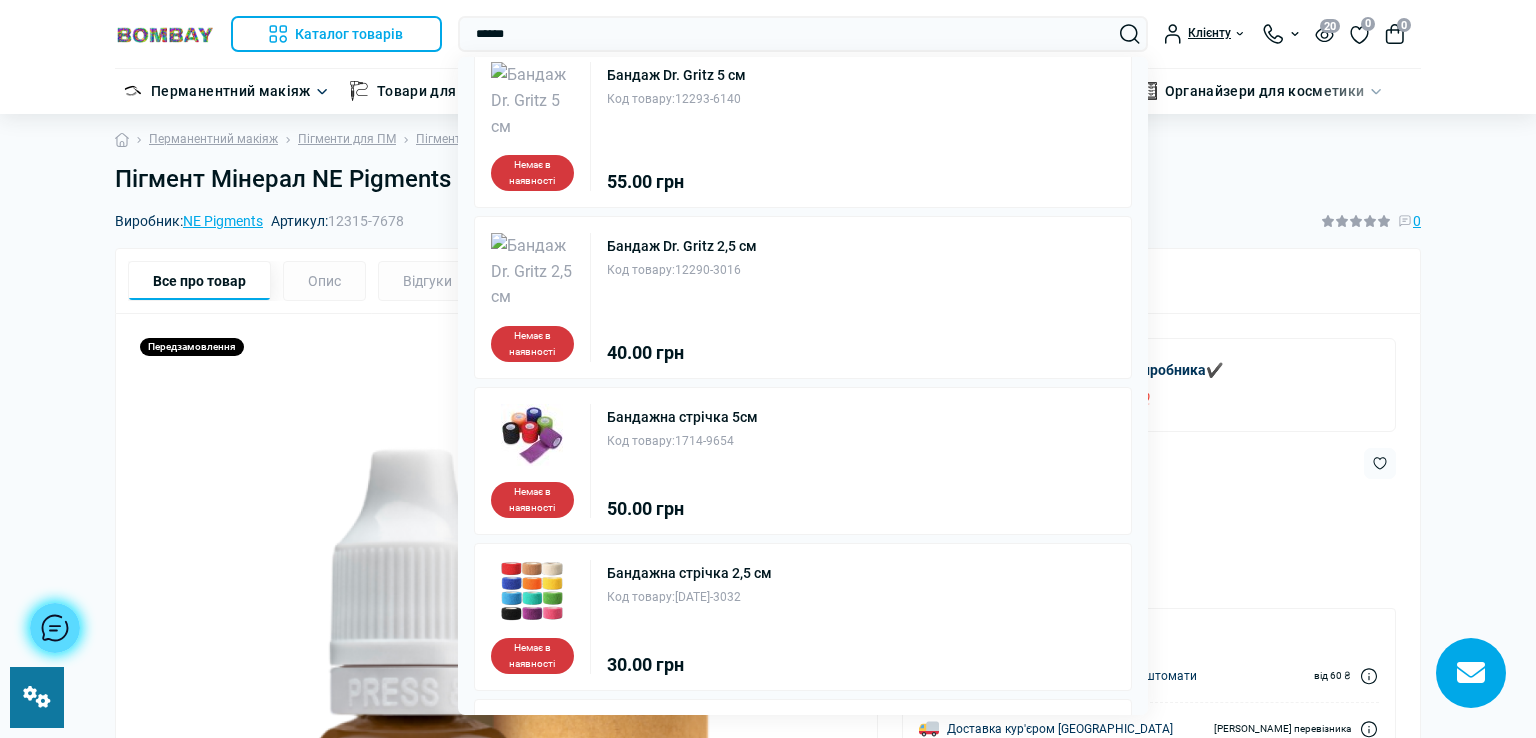 click on "Бандаж Dr. Gritz 2,5 см
Код товару:  12290-3016
40.00 грн" at bounding box center (682, 297) 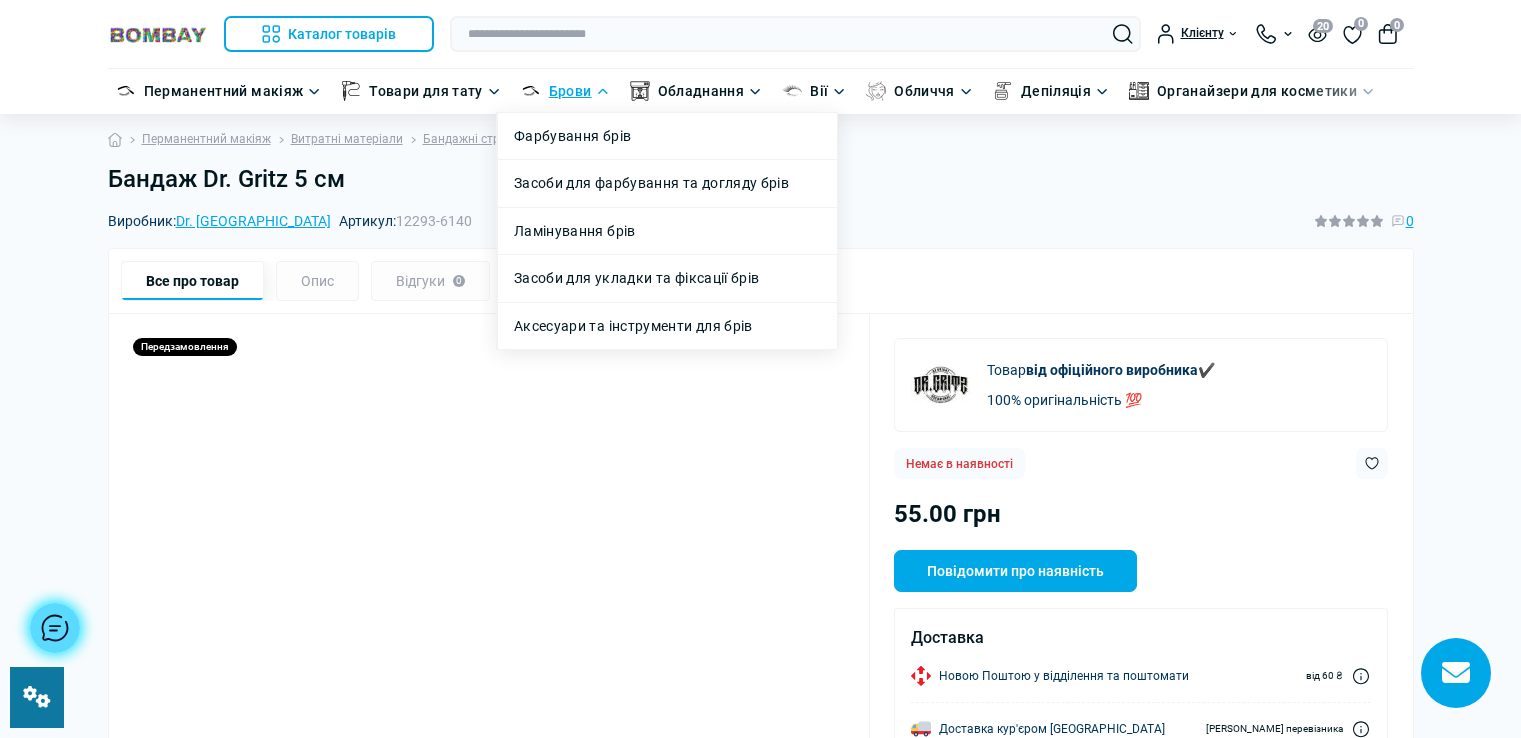 scroll, scrollTop: 0, scrollLeft: 0, axis: both 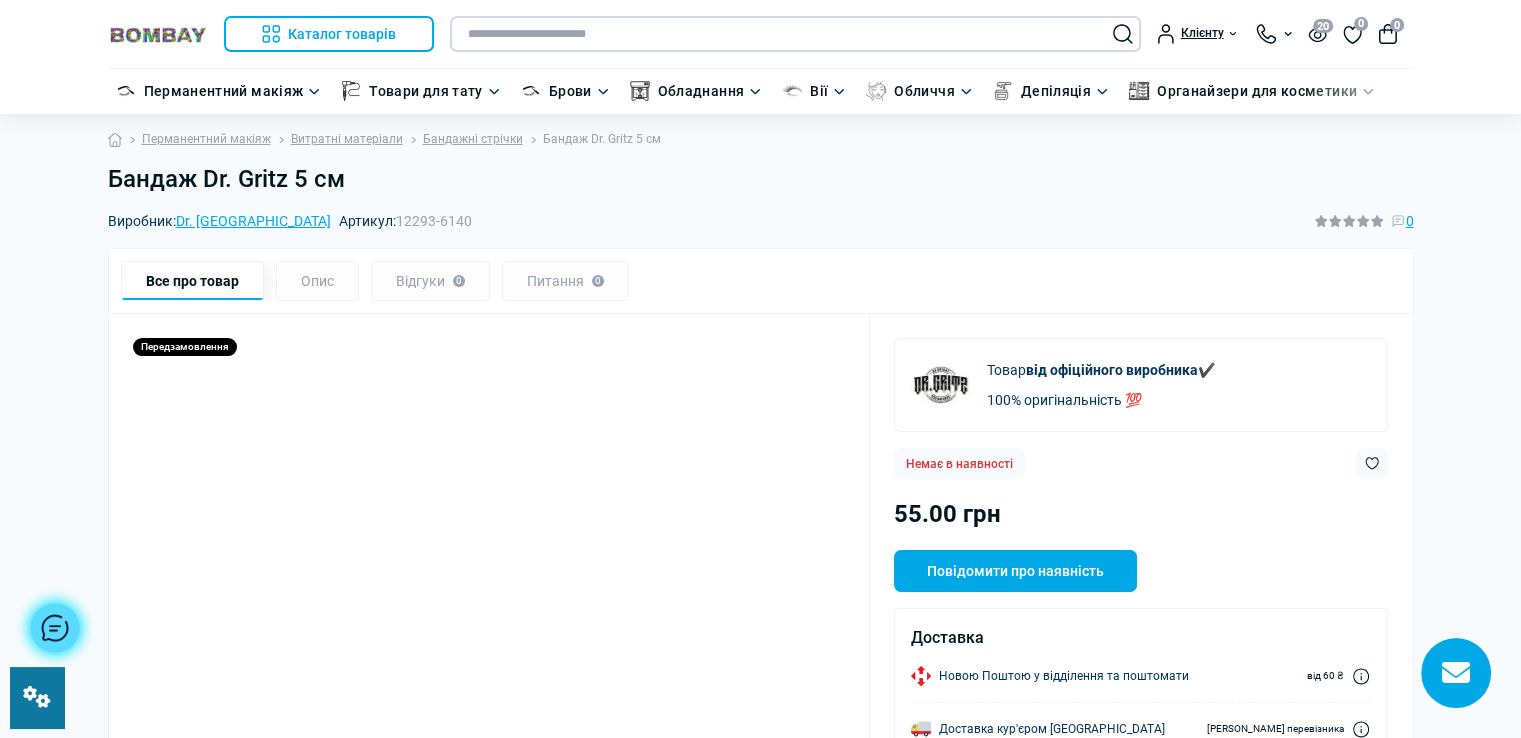 click at bounding box center [795, 34] 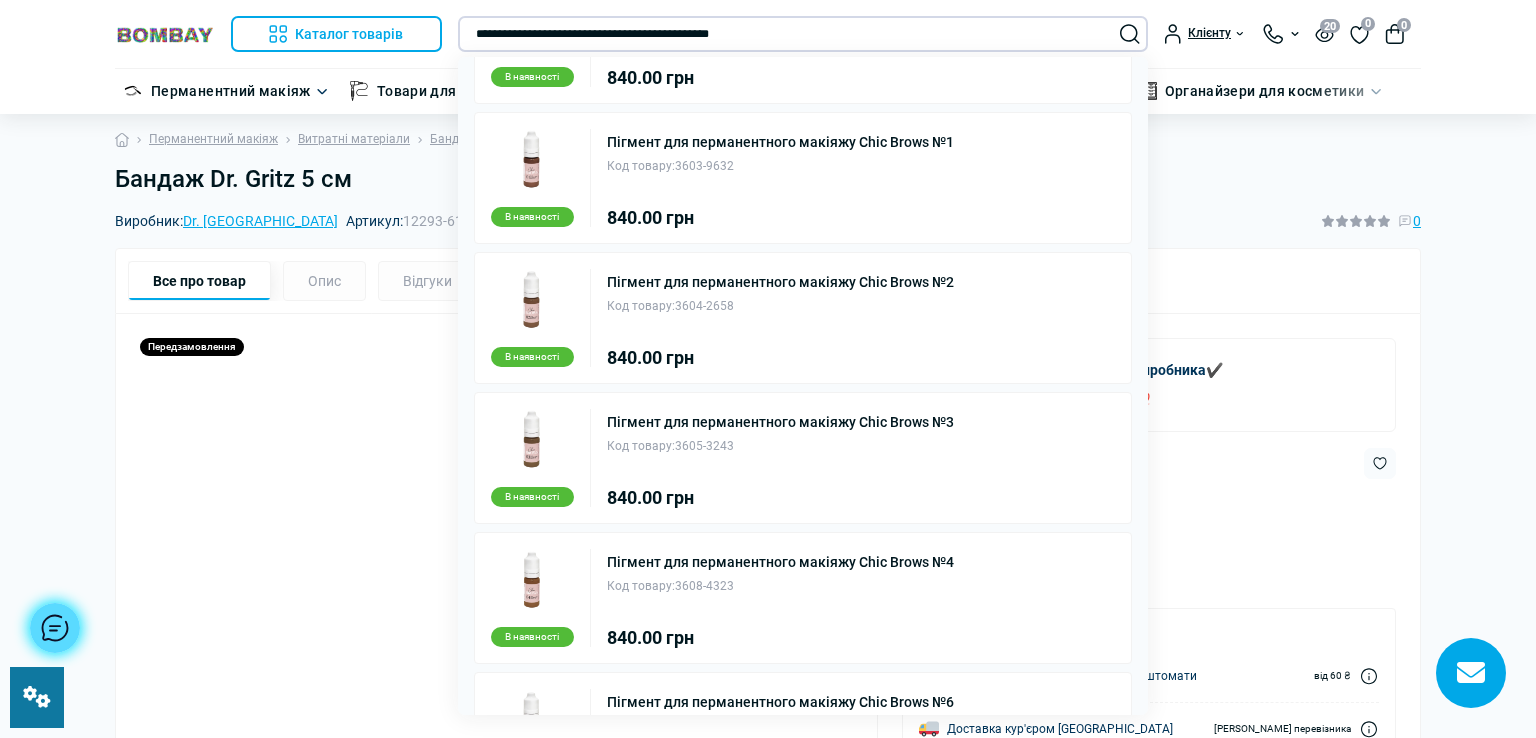 scroll, scrollTop: 121, scrollLeft: 0, axis: vertical 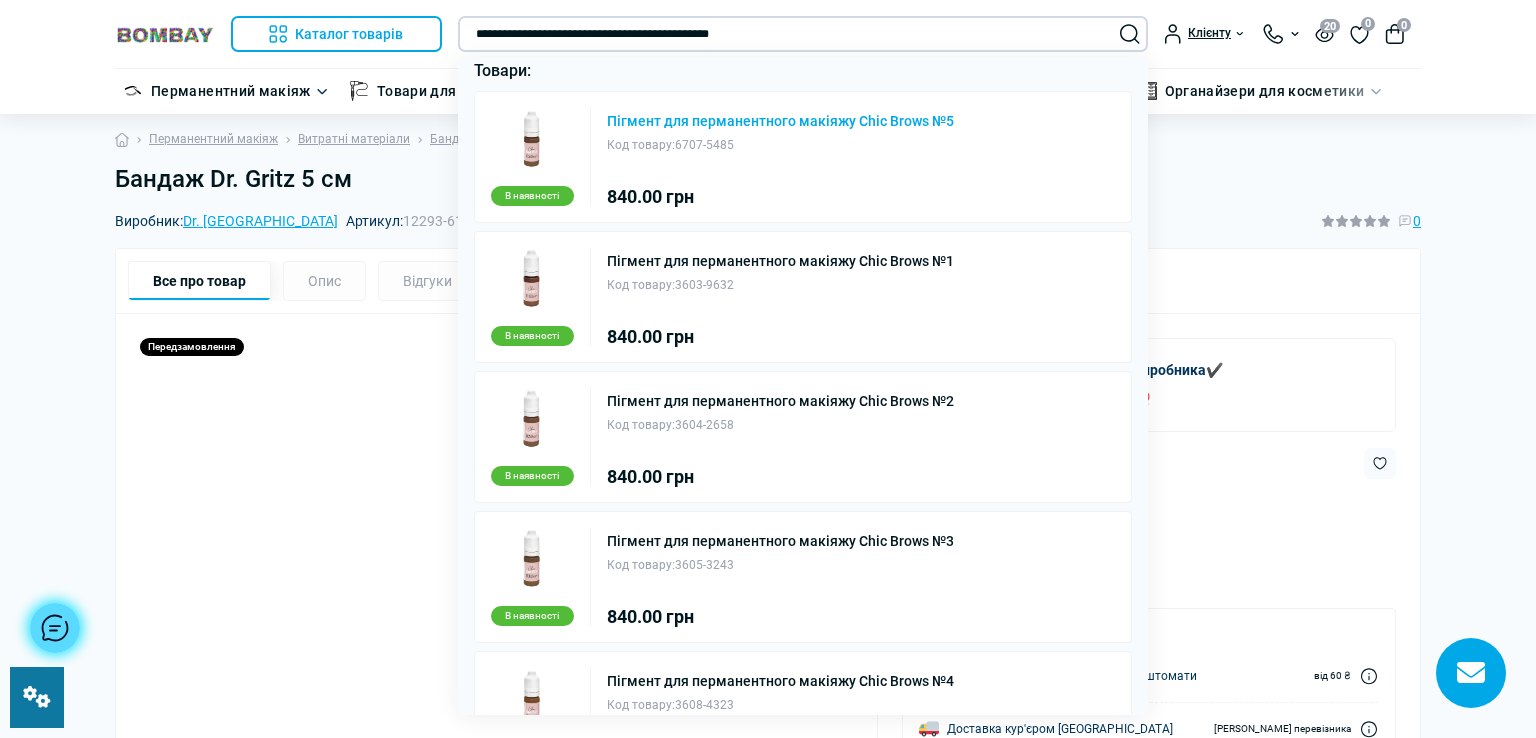 type on "**********" 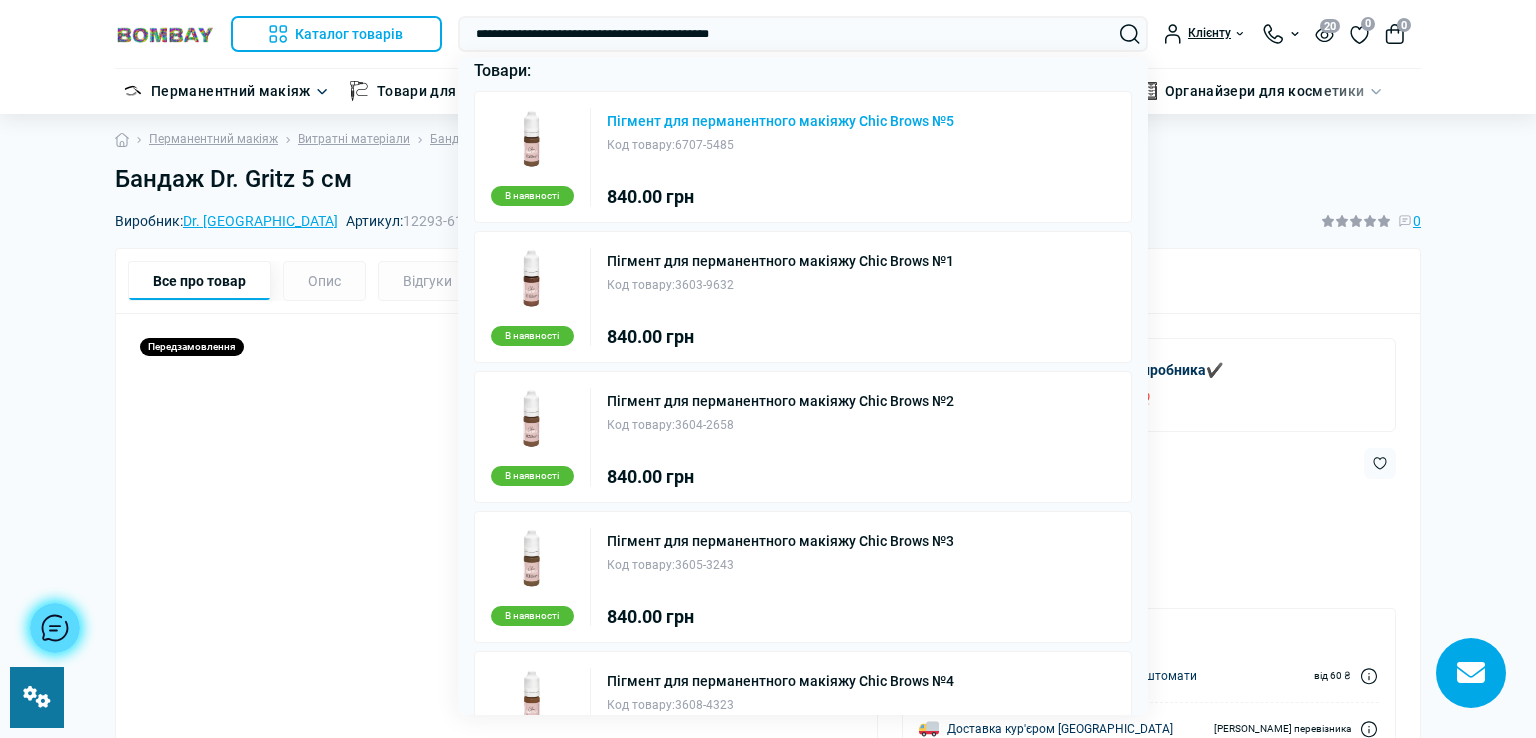 click on "Пігмент для перманентного макіяжу Chic Brows №5" at bounding box center (780, 121) 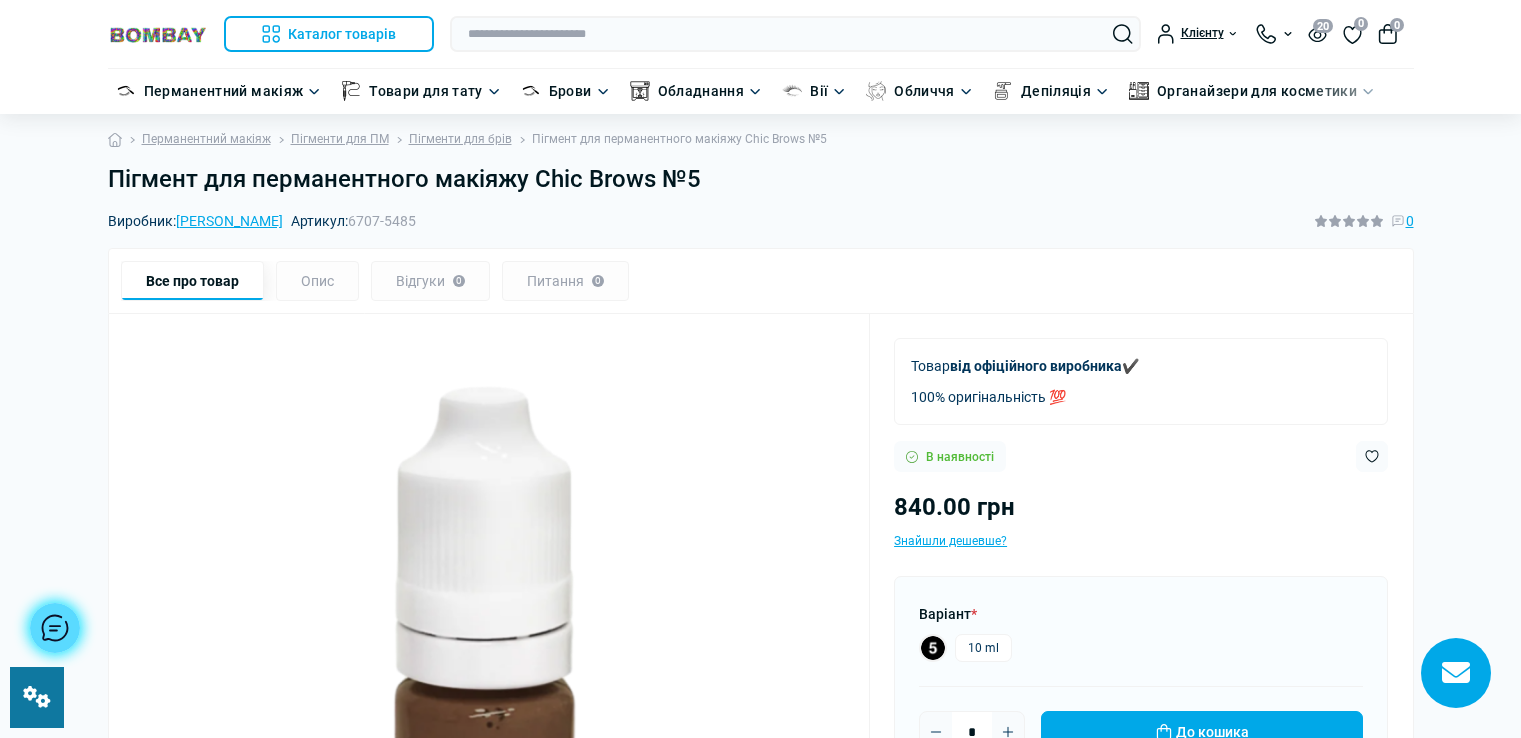 scroll, scrollTop: 0, scrollLeft: 0, axis: both 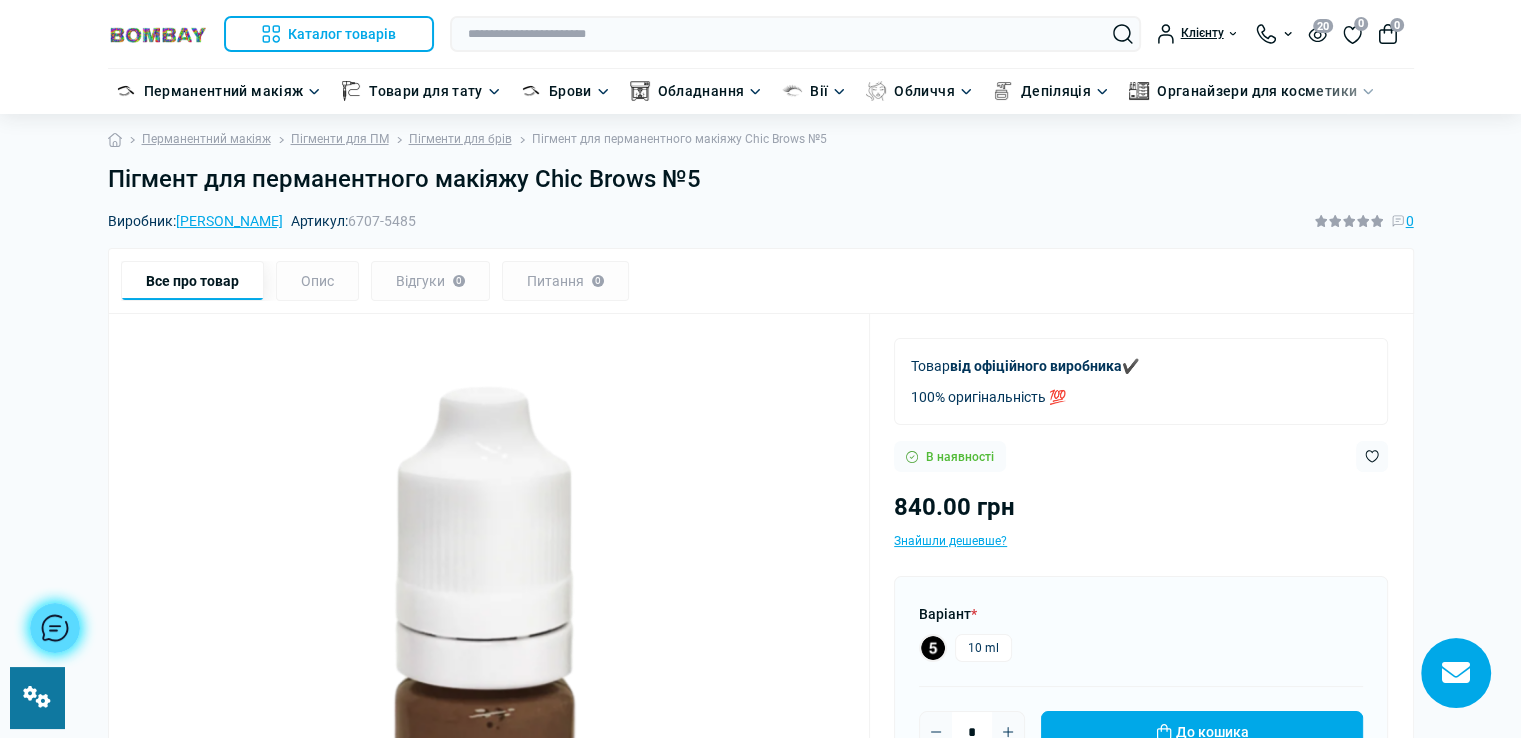 click at bounding box center (37, 697) 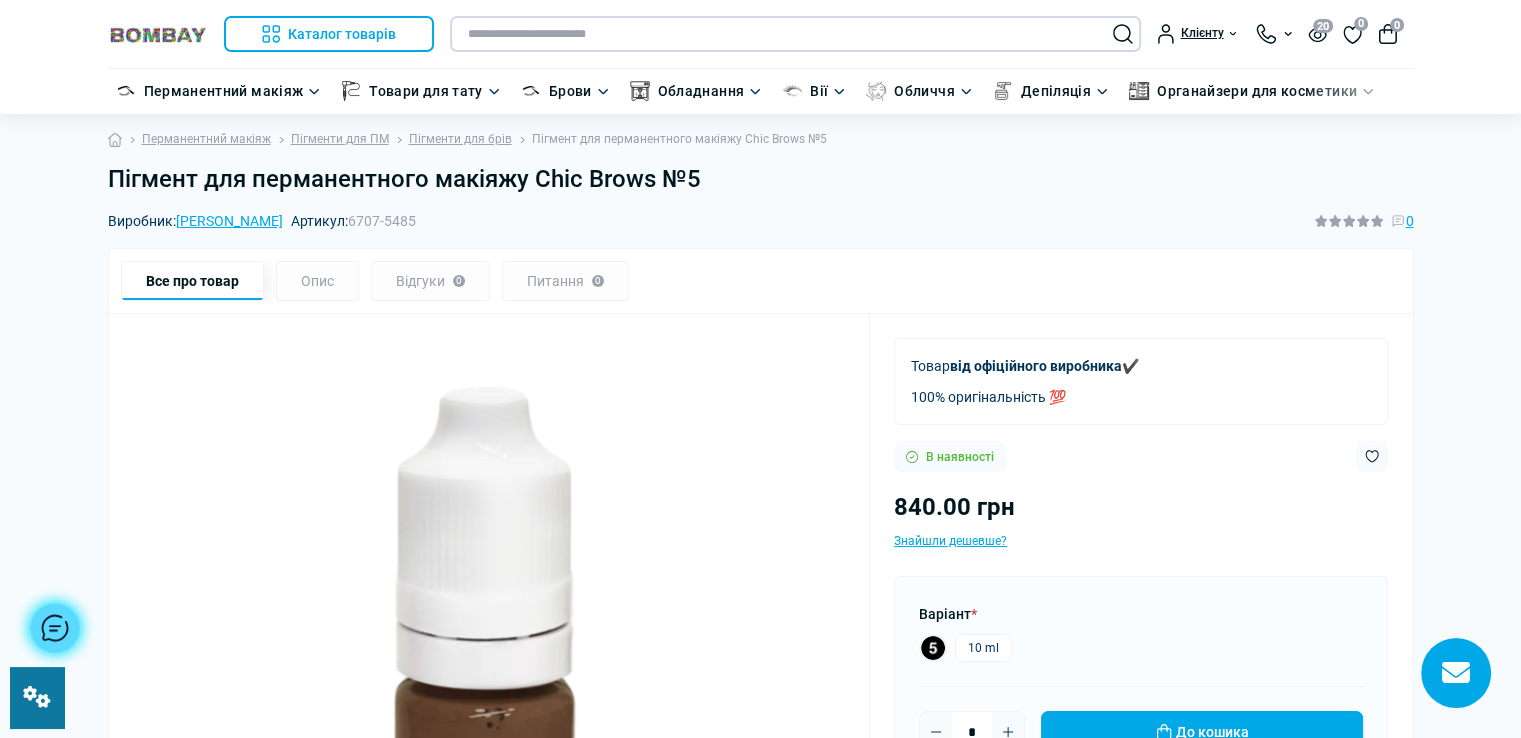 click at bounding box center (795, 34) 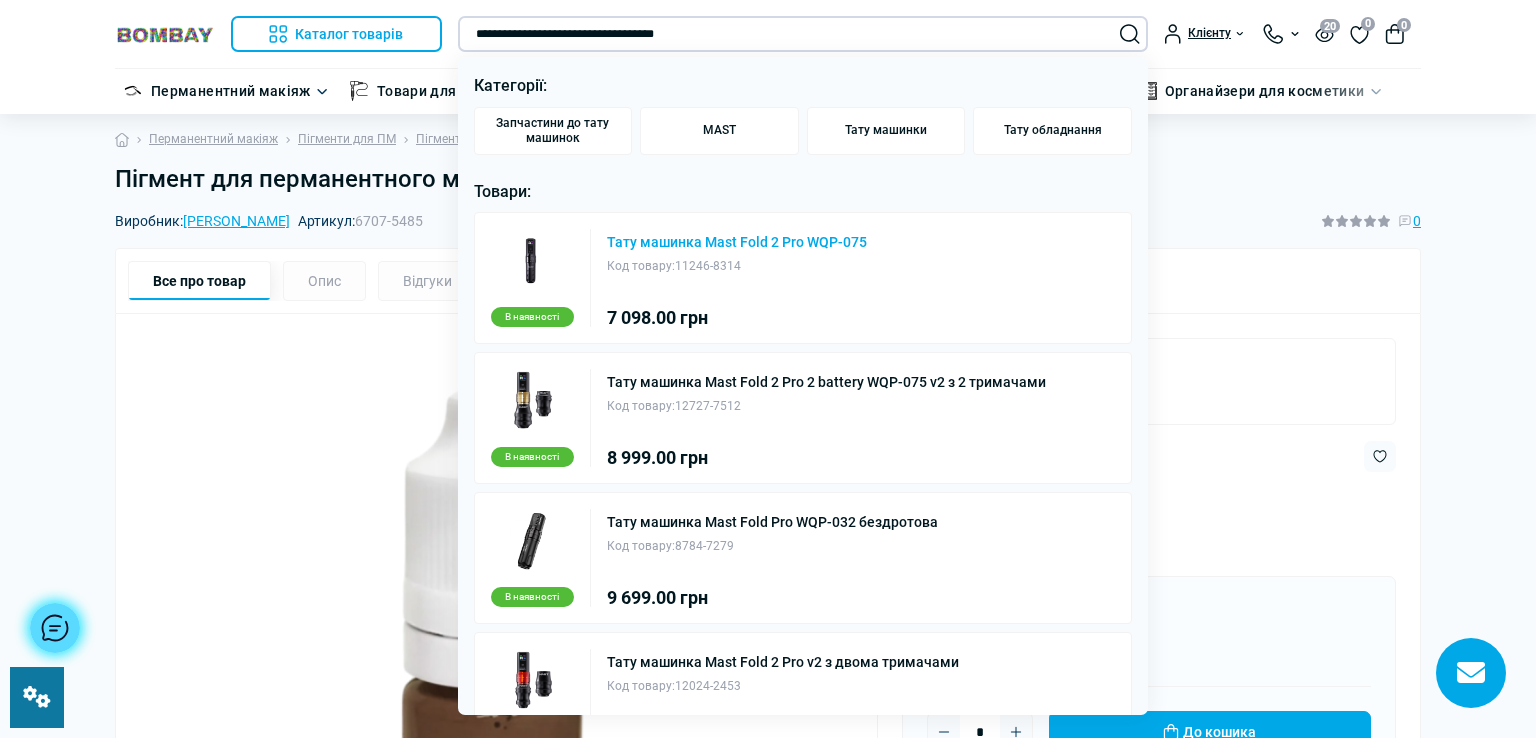 type on "**********" 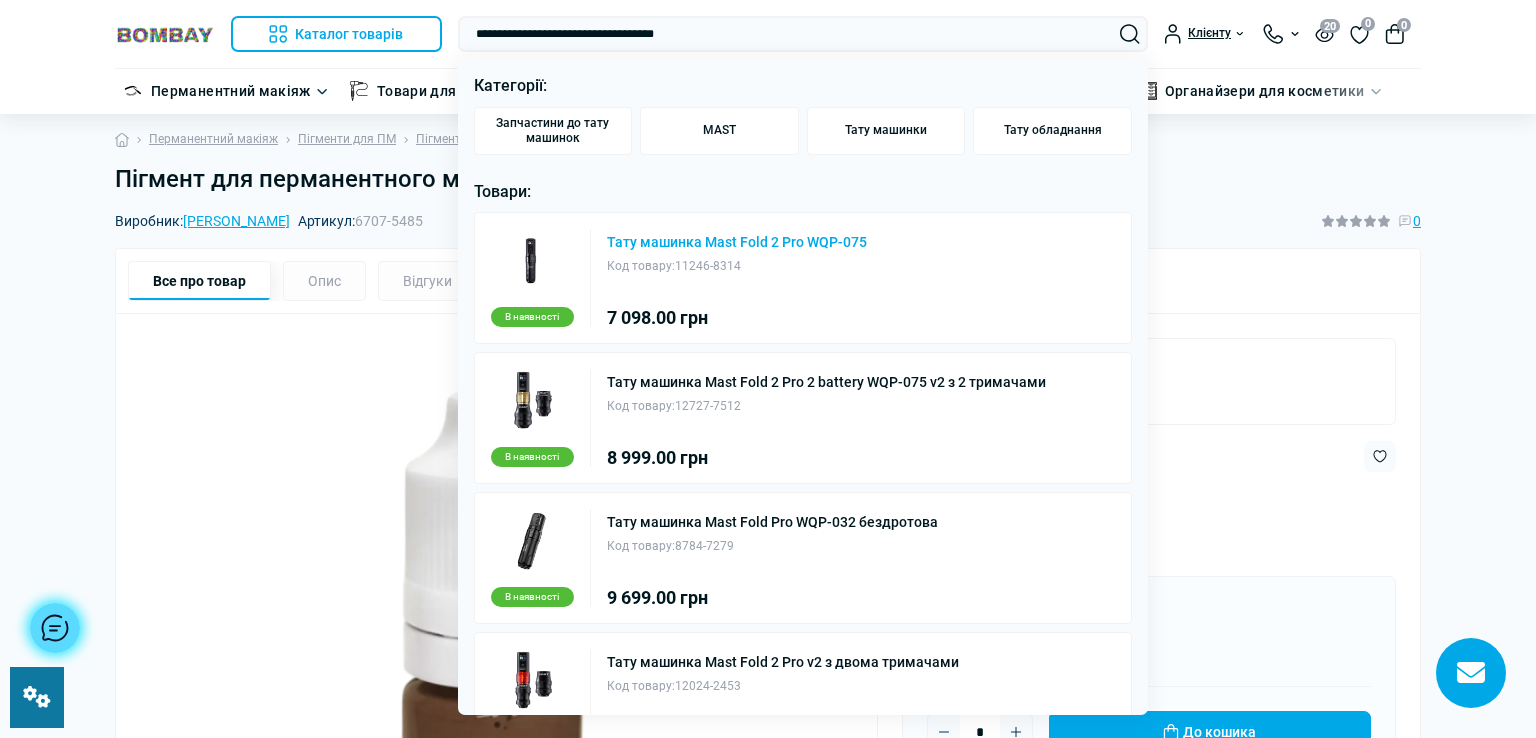click on "Тату машинка Mast Fold 2 Pro WQP-075" at bounding box center [737, 242] 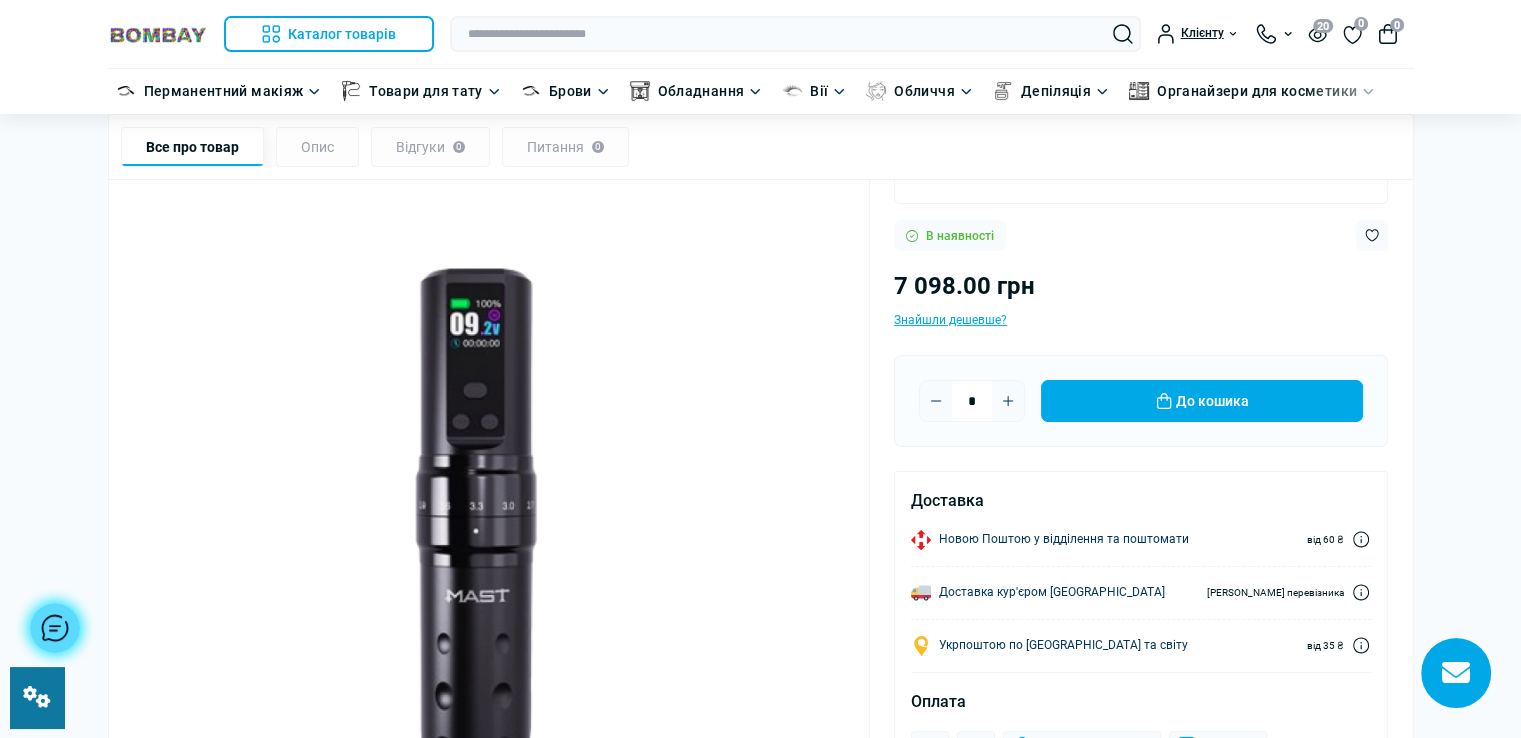 scroll, scrollTop: 0, scrollLeft: 0, axis: both 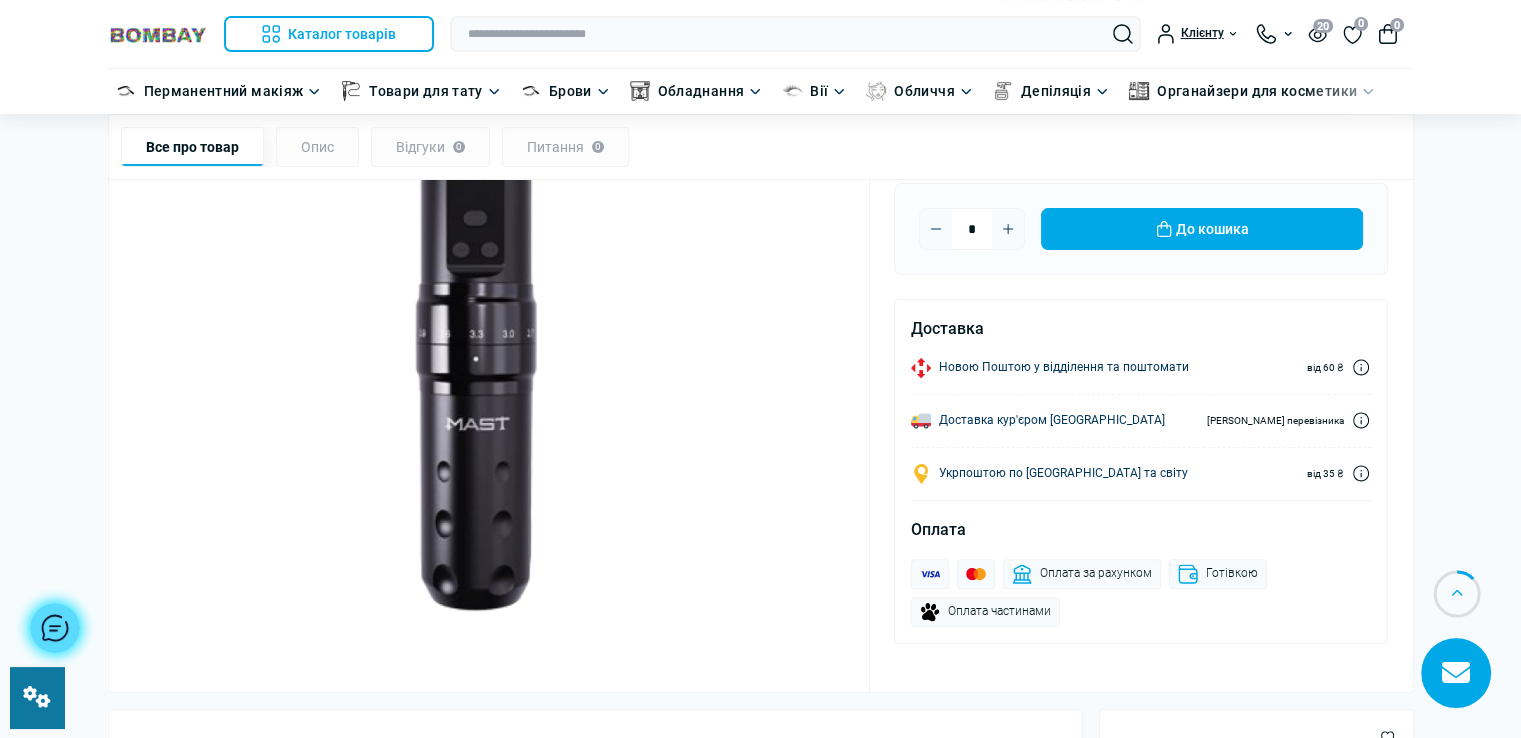 click at bounding box center (37, 697) 